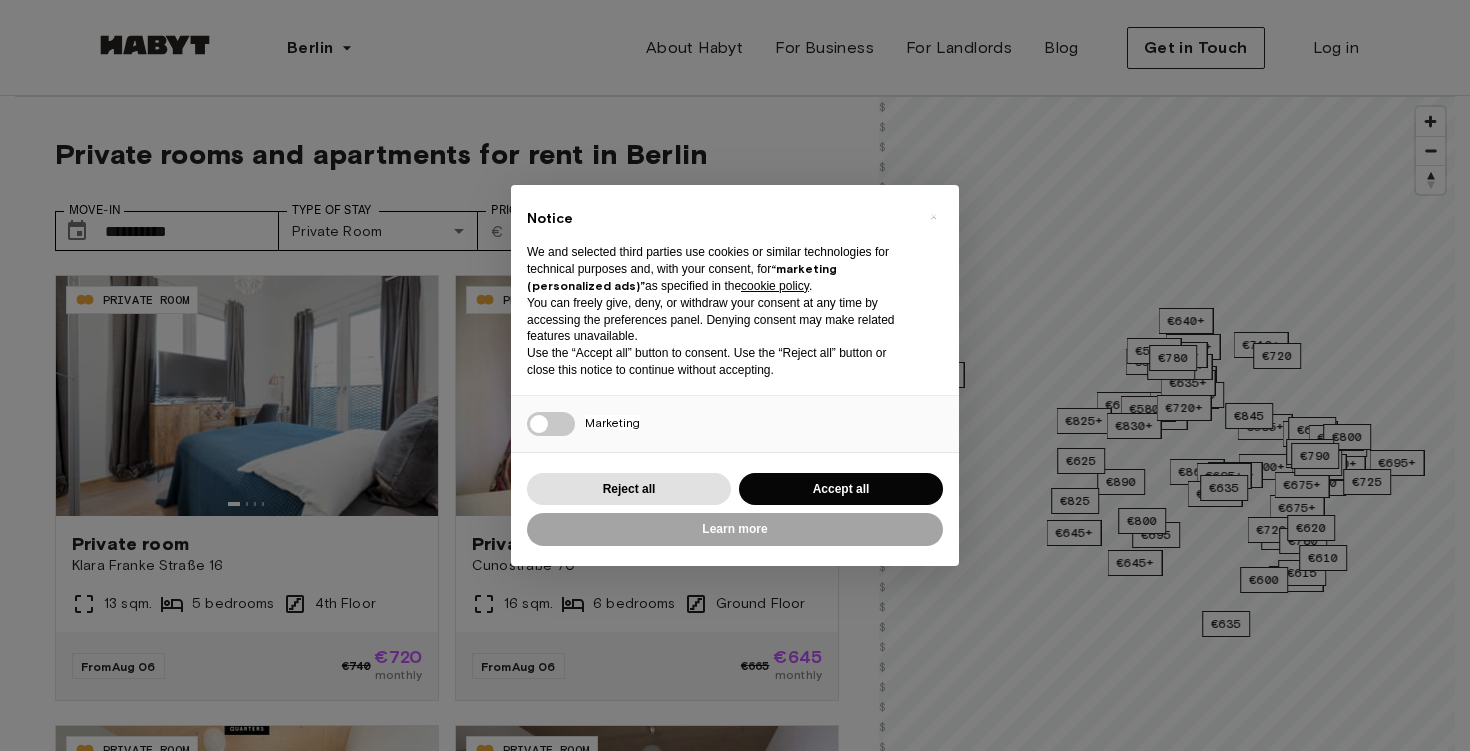 scroll, scrollTop: 0, scrollLeft: 0, axis: both 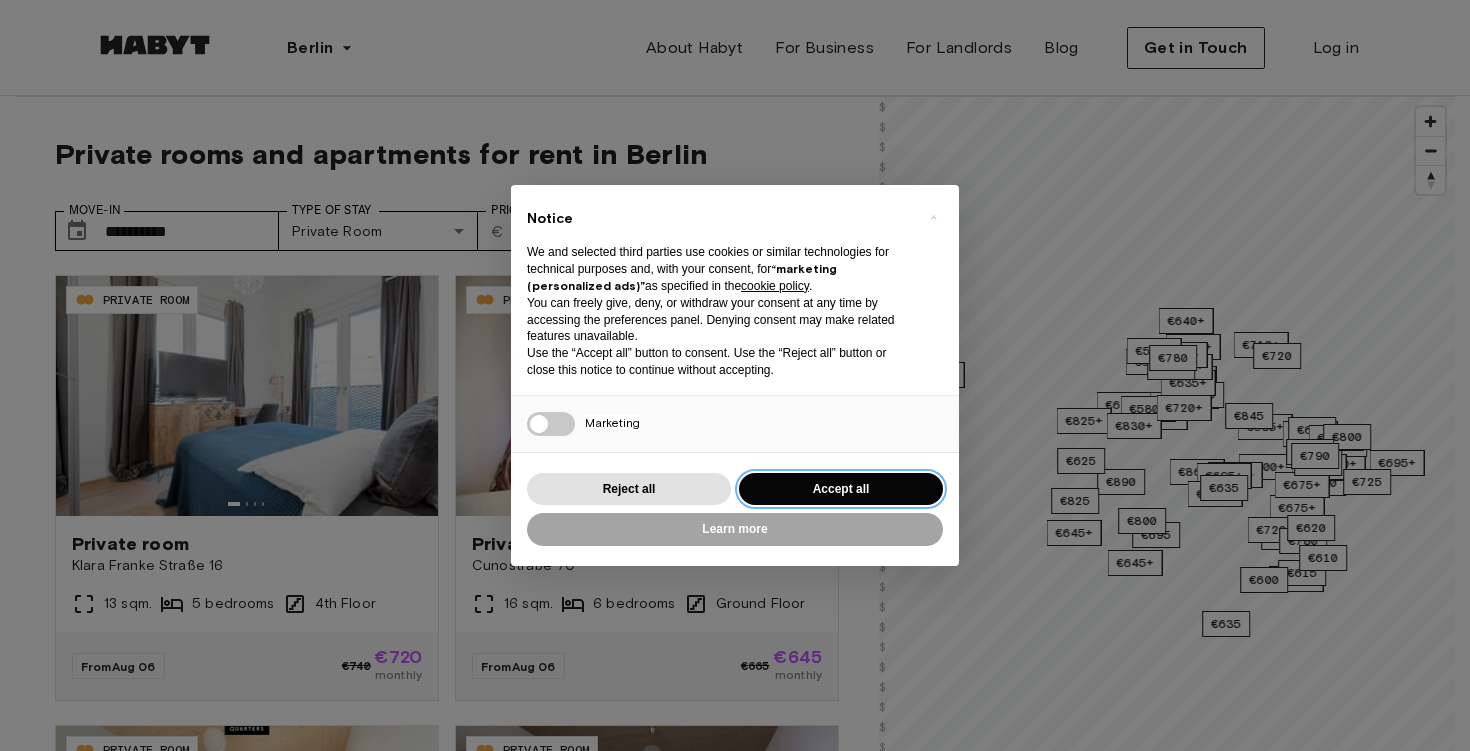 click on "Accept all" at bounding box center (841, 489) 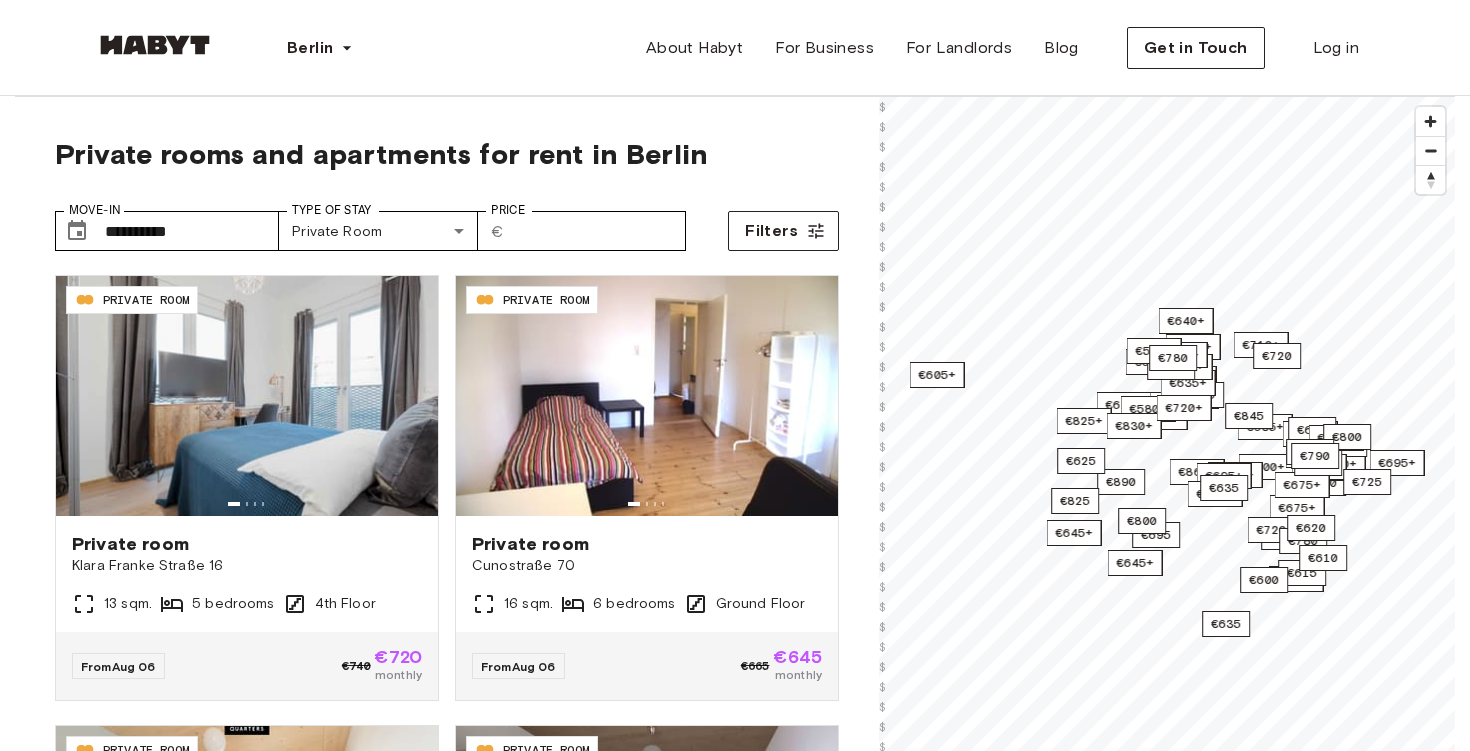 scroll, scrollTop: 0, scrollLeft: 0, axis: both 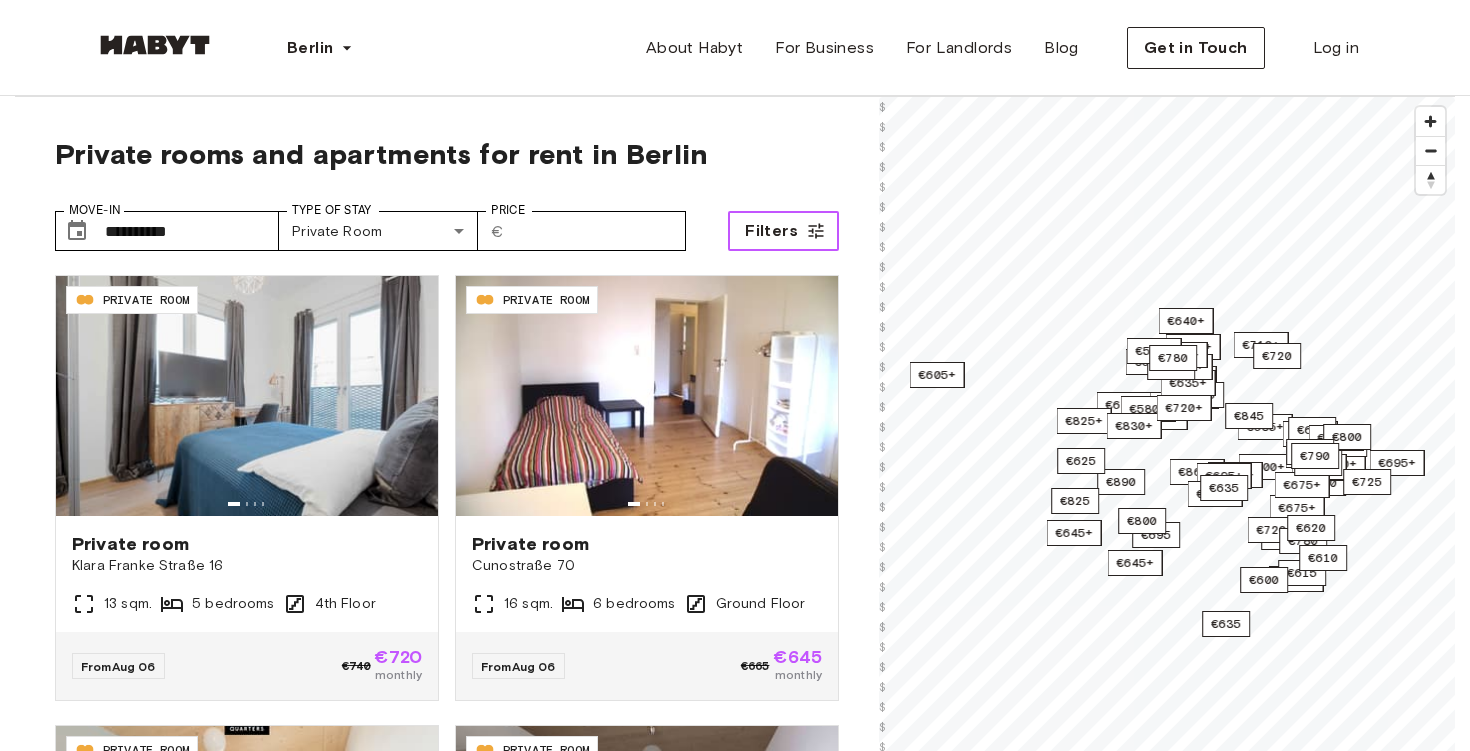 click on "Filters" at bounding box center (783, 231) 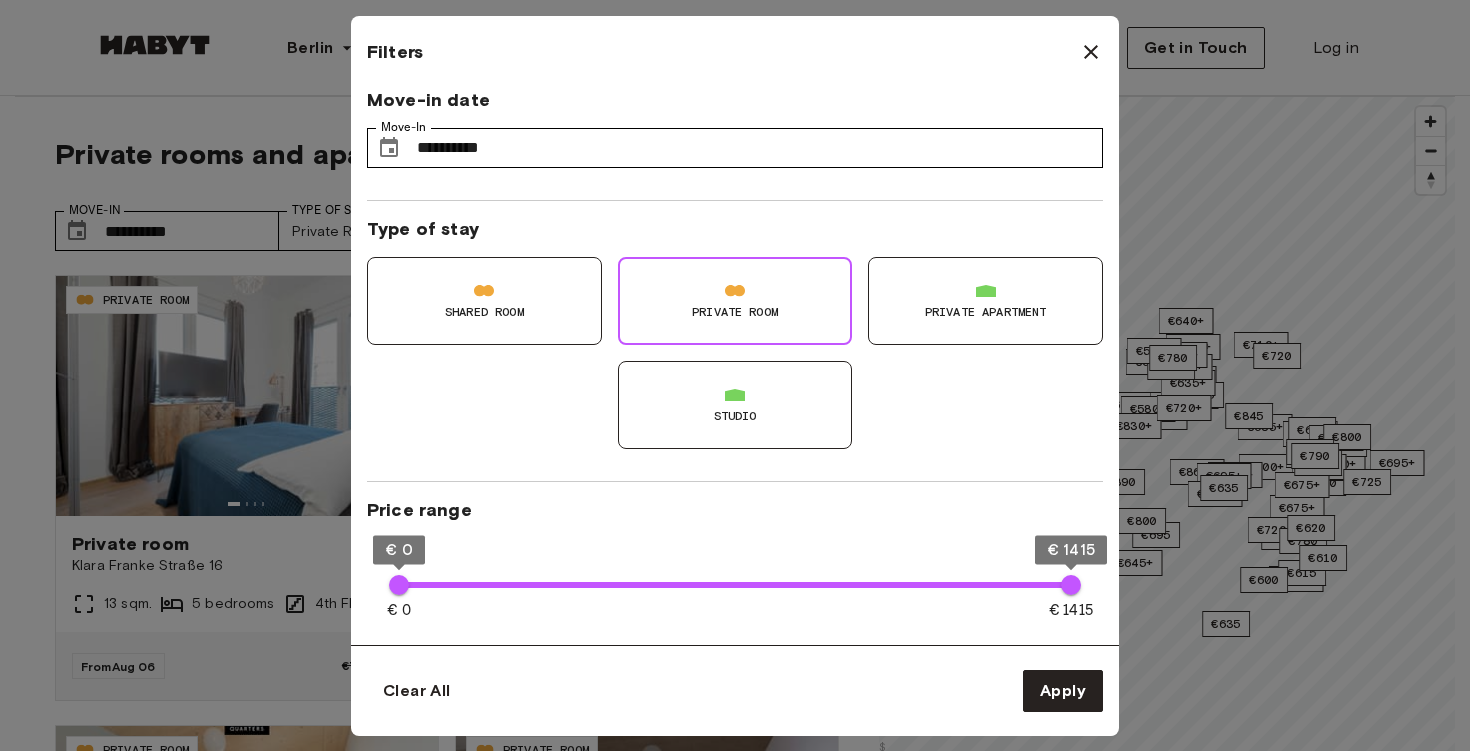 click on "Private Room" at bounding box center [735, 312] 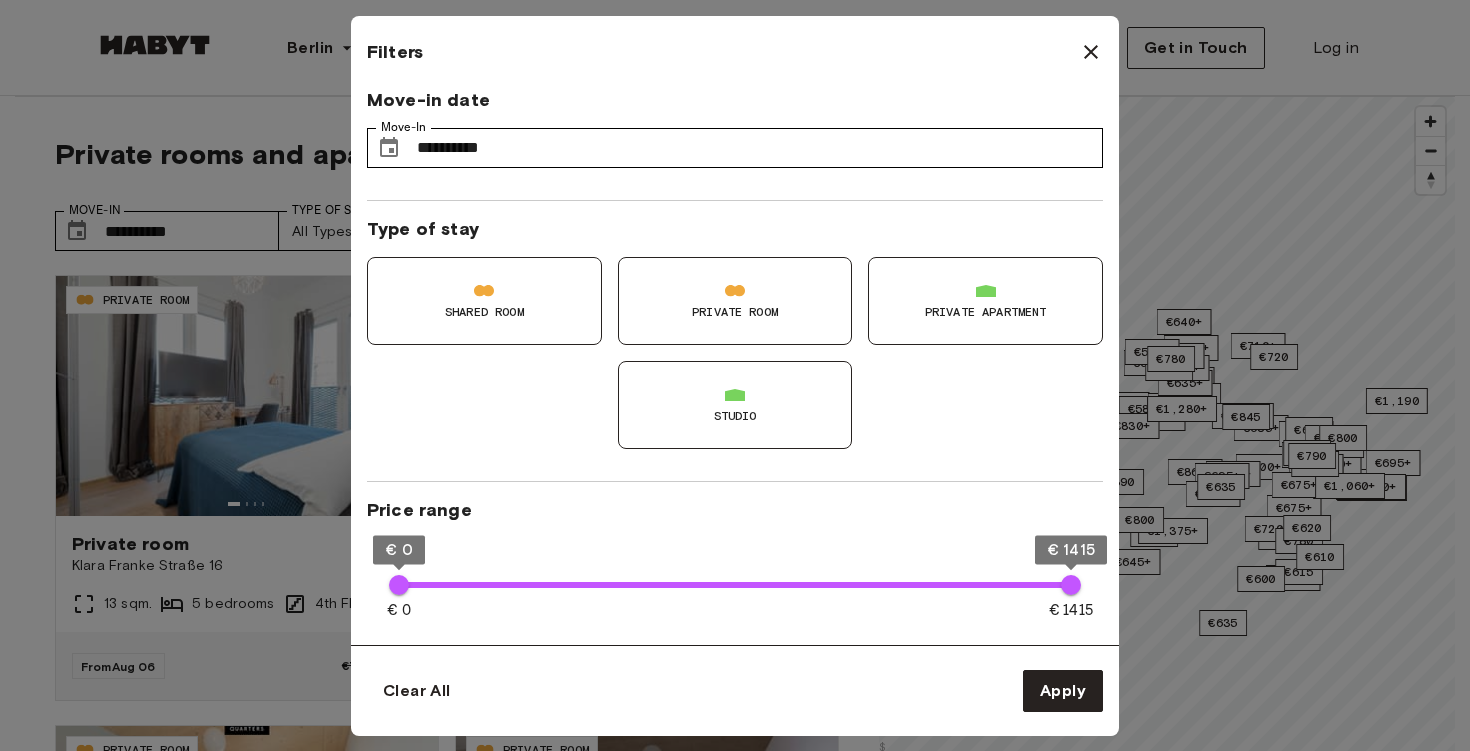 type on "**" 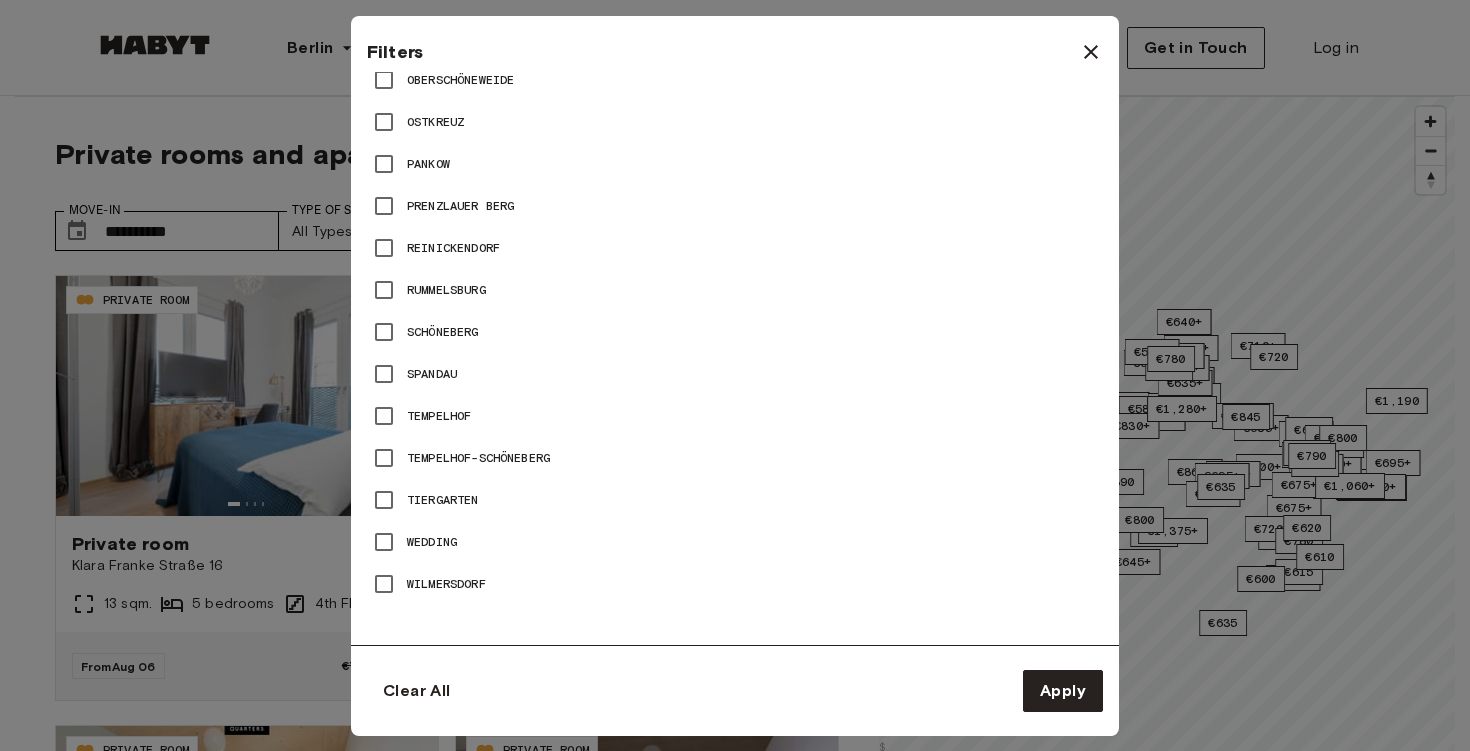 scroll, scrollTop: 0, scrollLeft: 0, axis: both 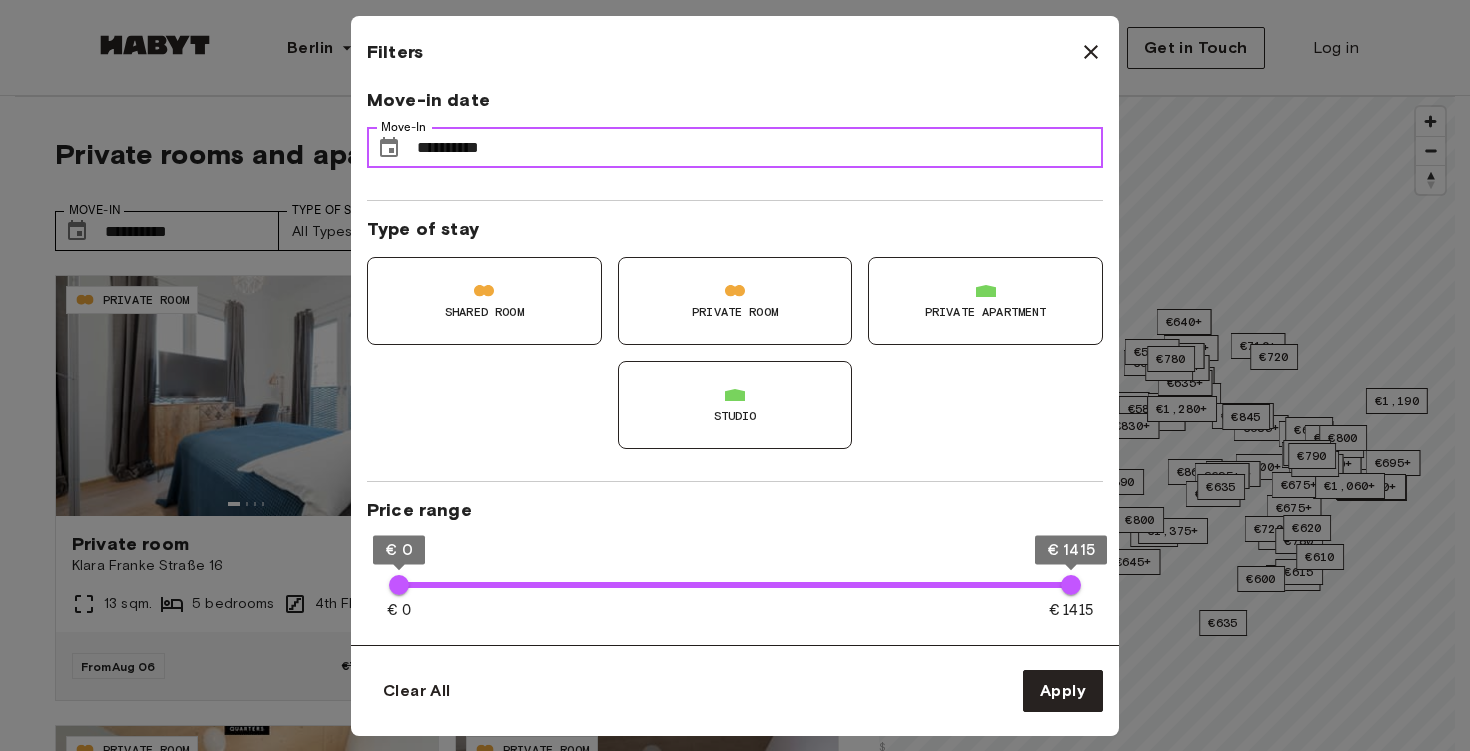 click on "**********" at bounding box center [760, 148] 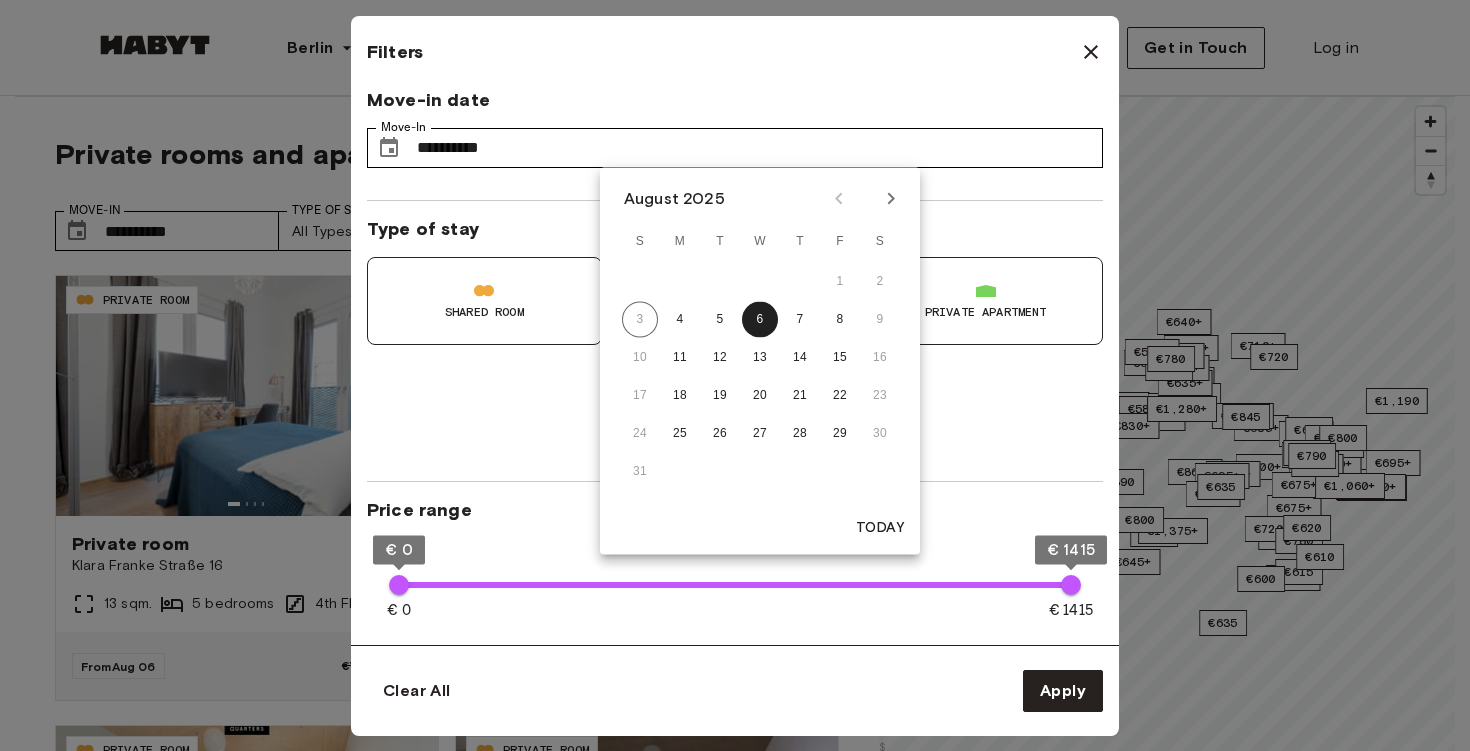 click at bounding box center (891, 199) 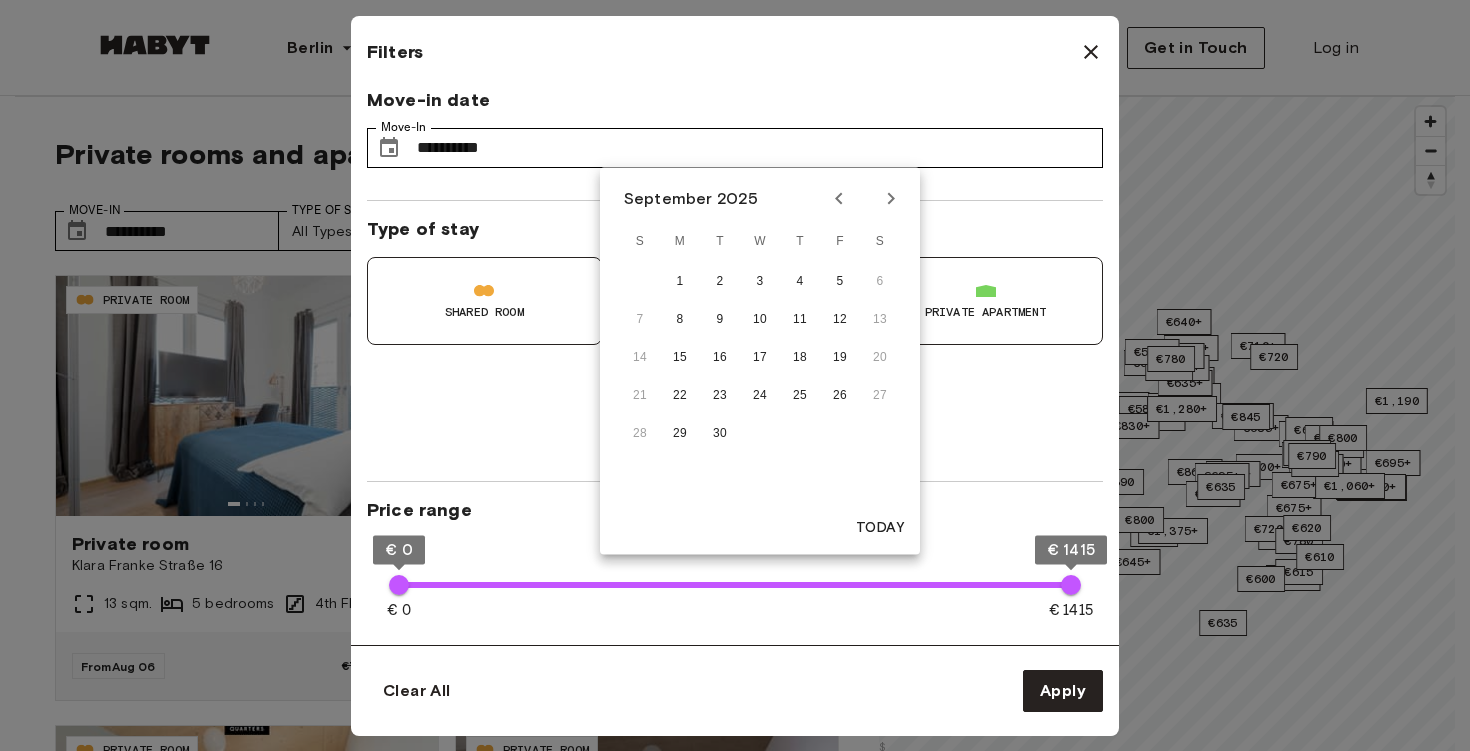 click at bounding box center (891, 199) 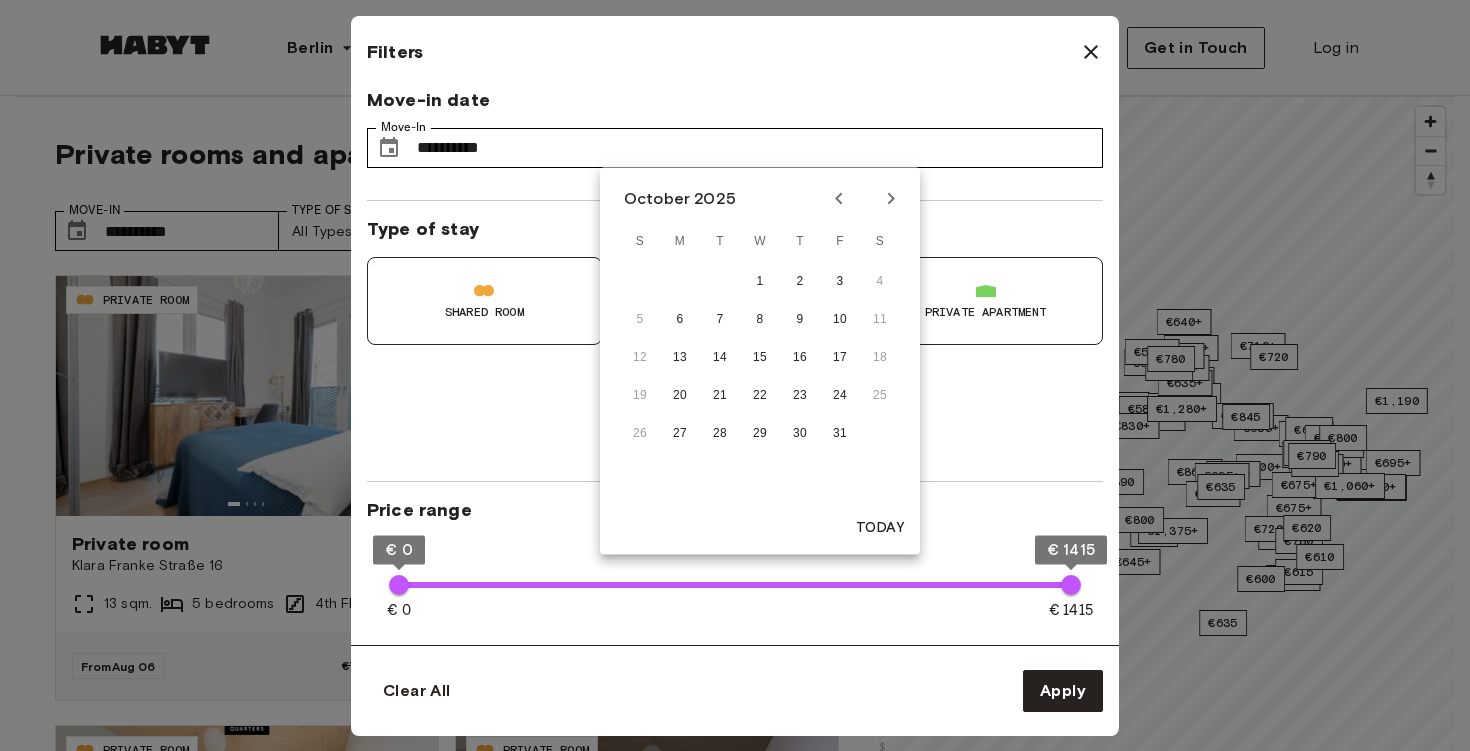 click at bounding box center (891, 199) 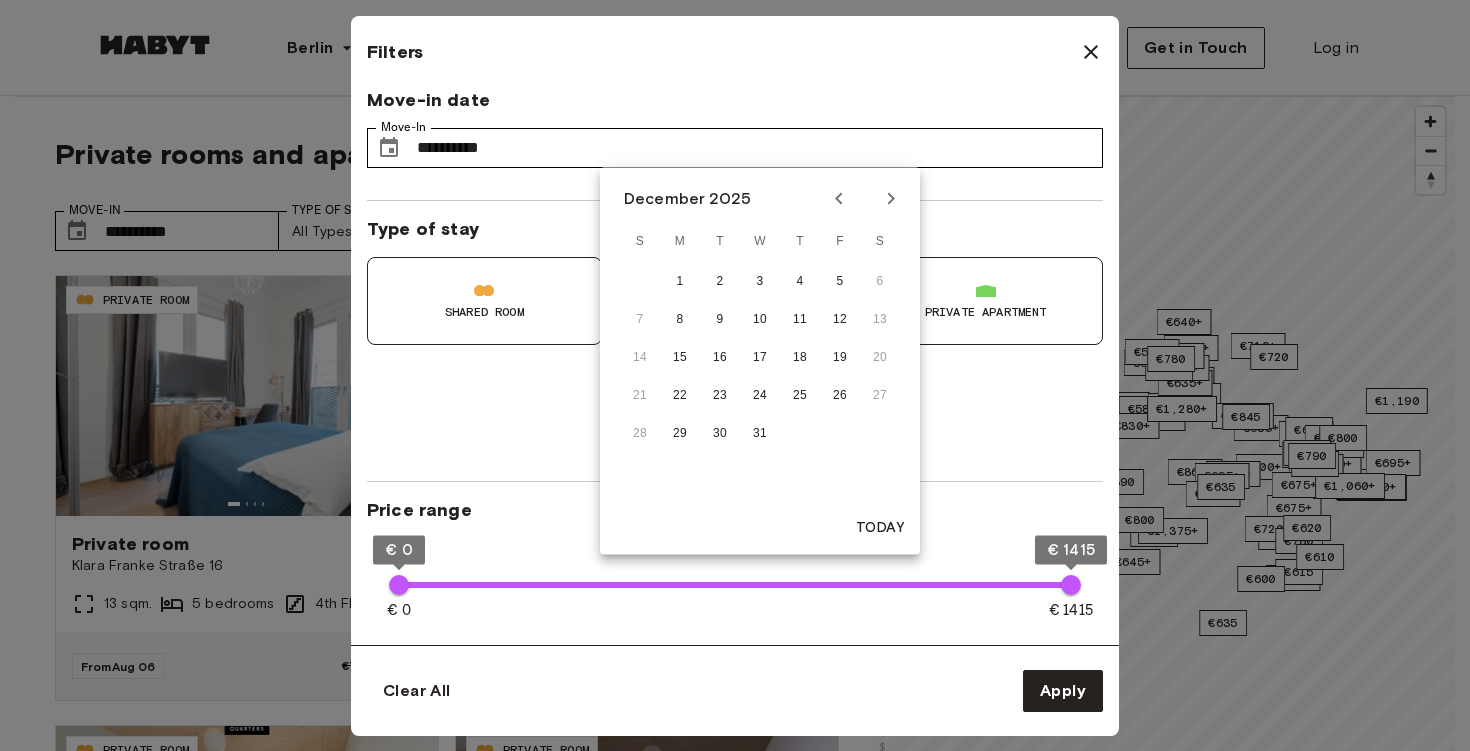 click at bounding box center [891, 199] 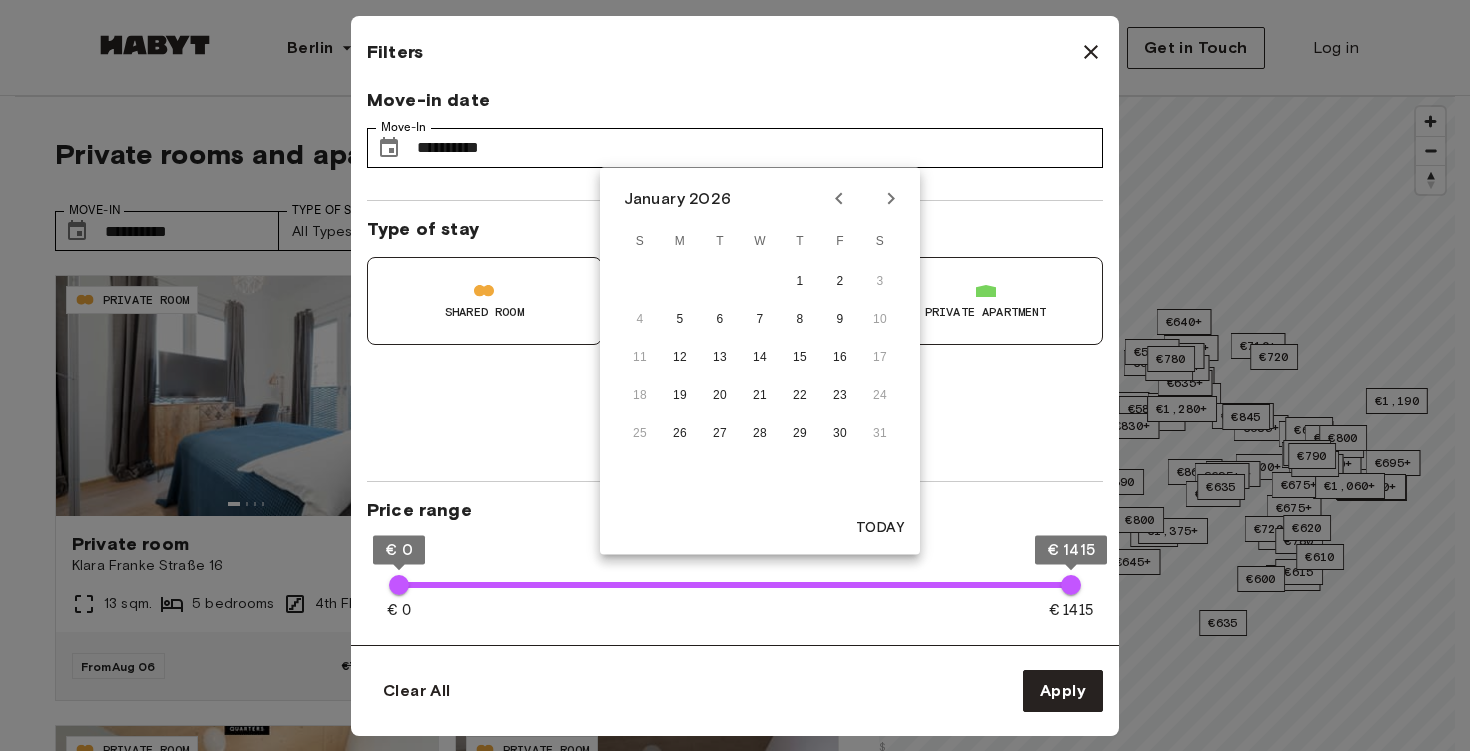 click at bounding box center (891, 199) 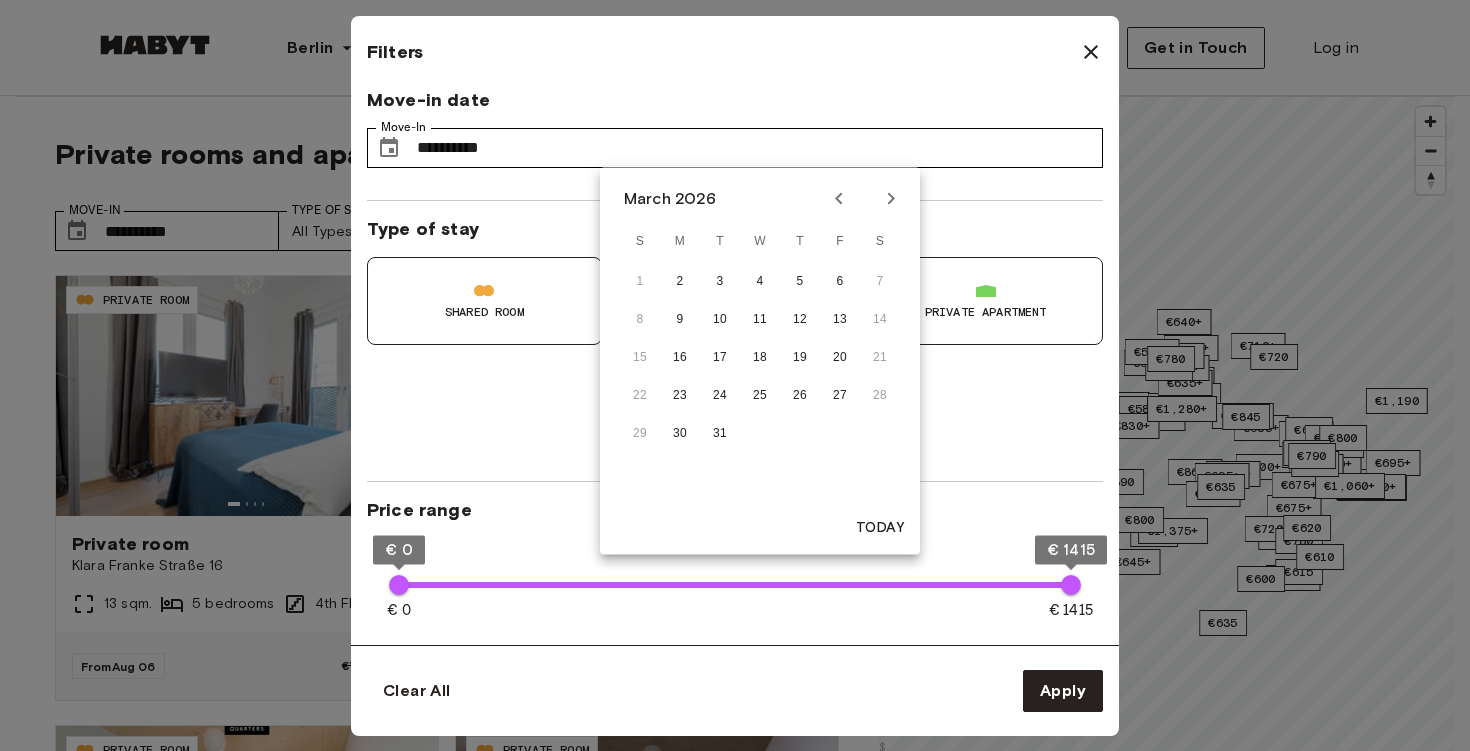 click at bounding box center (891, 199) 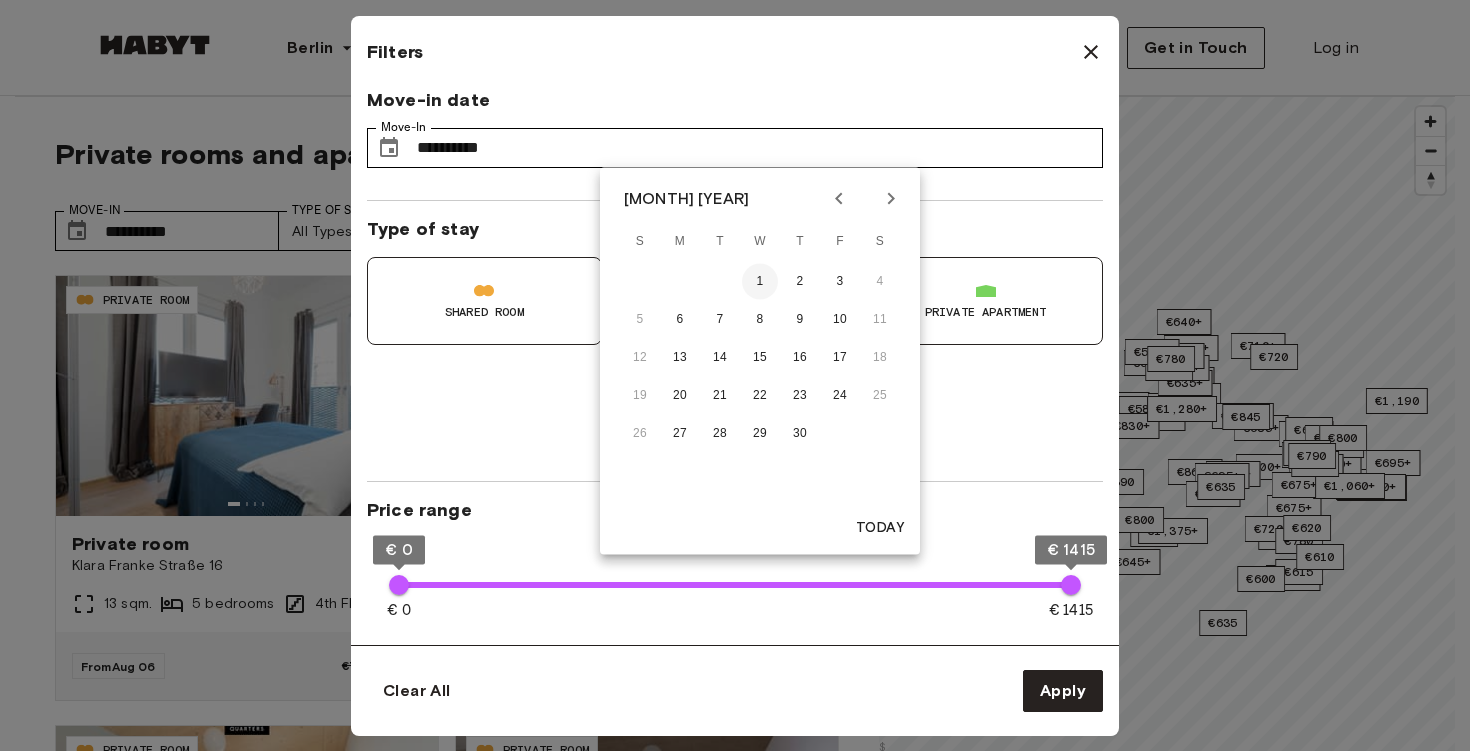 click on "1" at bounding box center (760, 282) 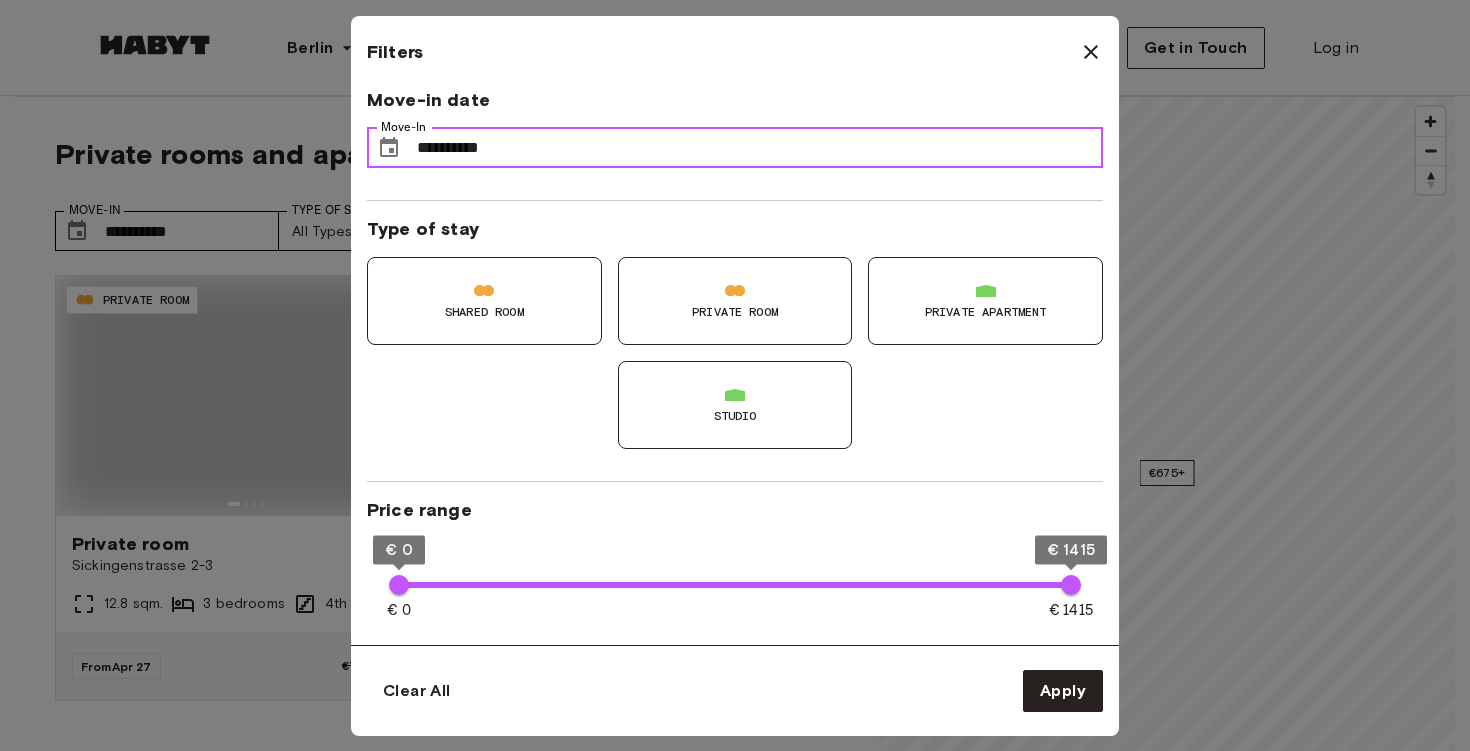type on "**" 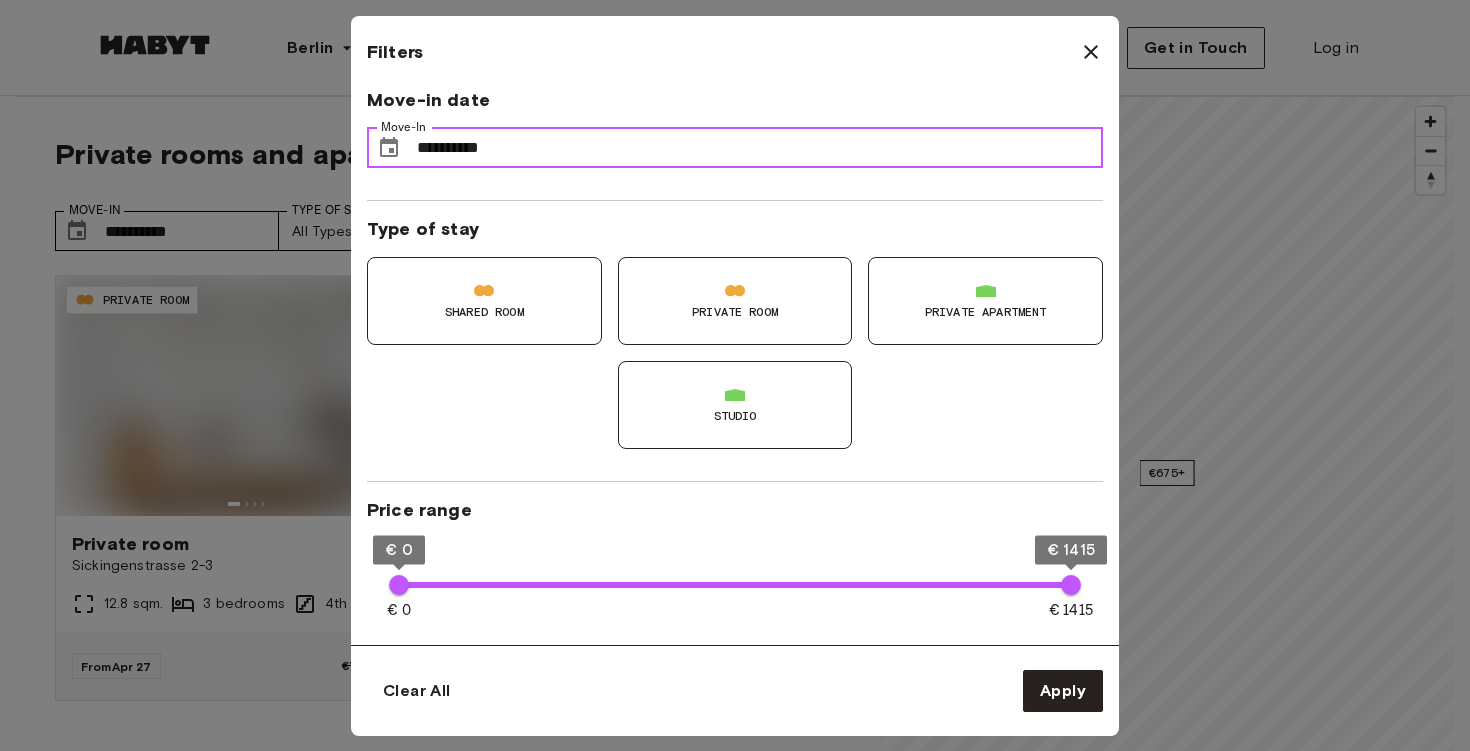 scroll, scrollTop: 80, scrollLeft: 0, axis: vertical 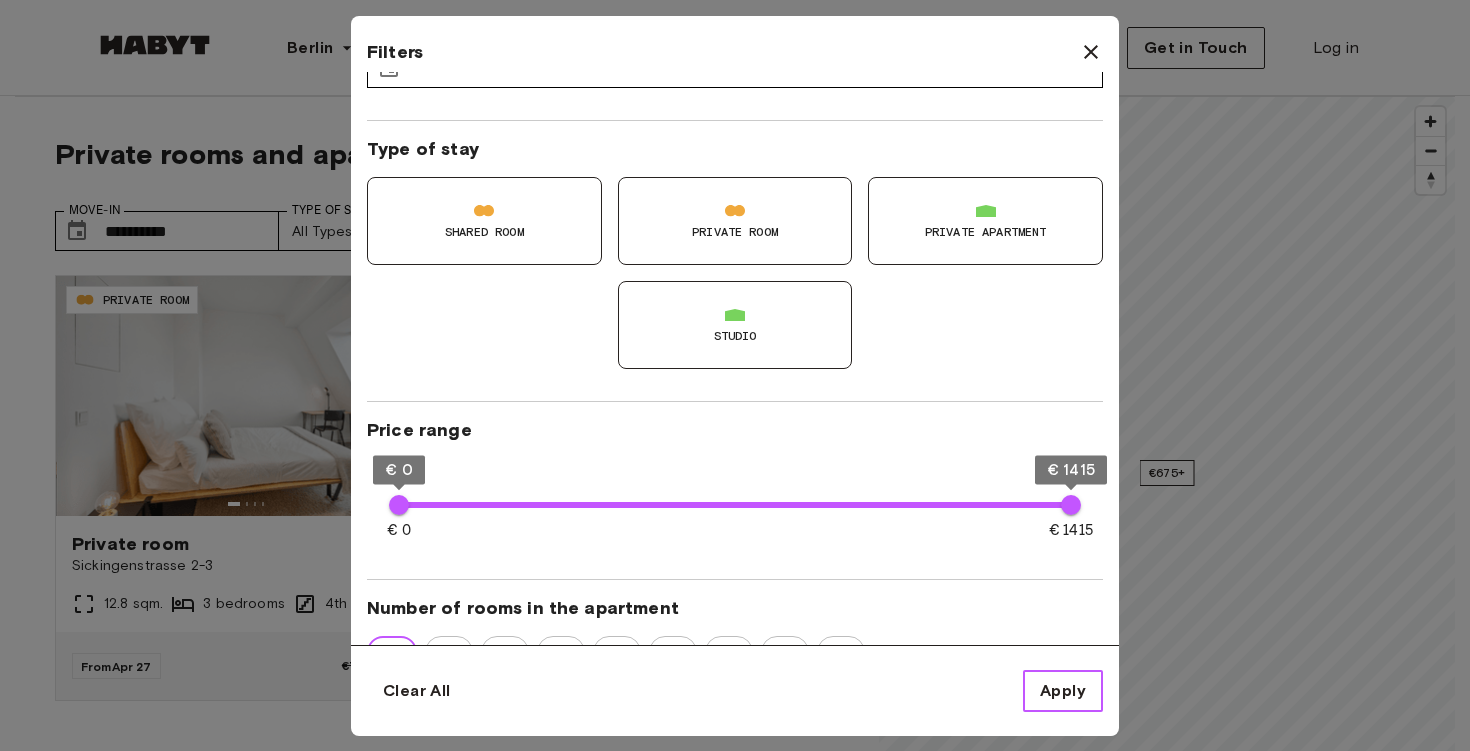 click on "Apply" at bounding box center [1063, 691] 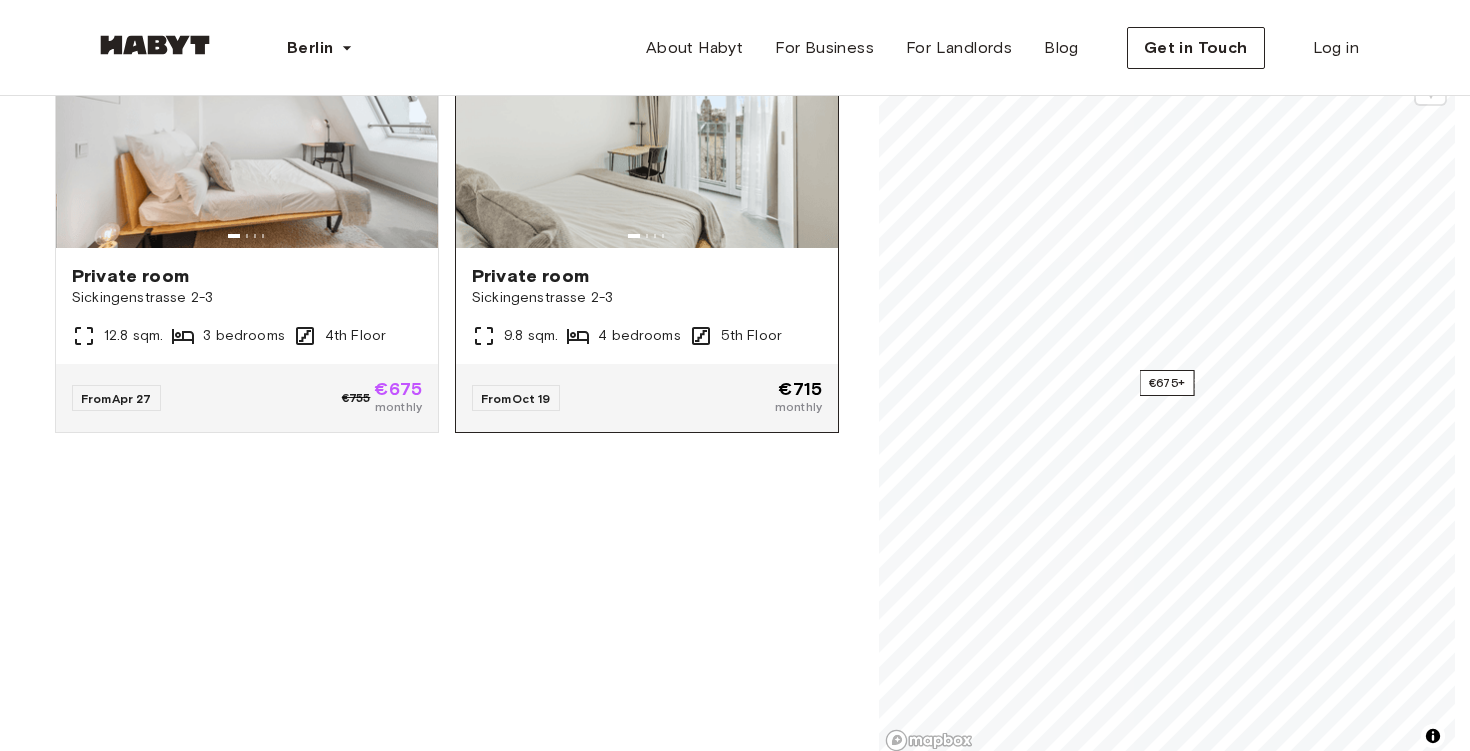 scroll, scrollTop: 0, scrollLeft: 0, axis: both 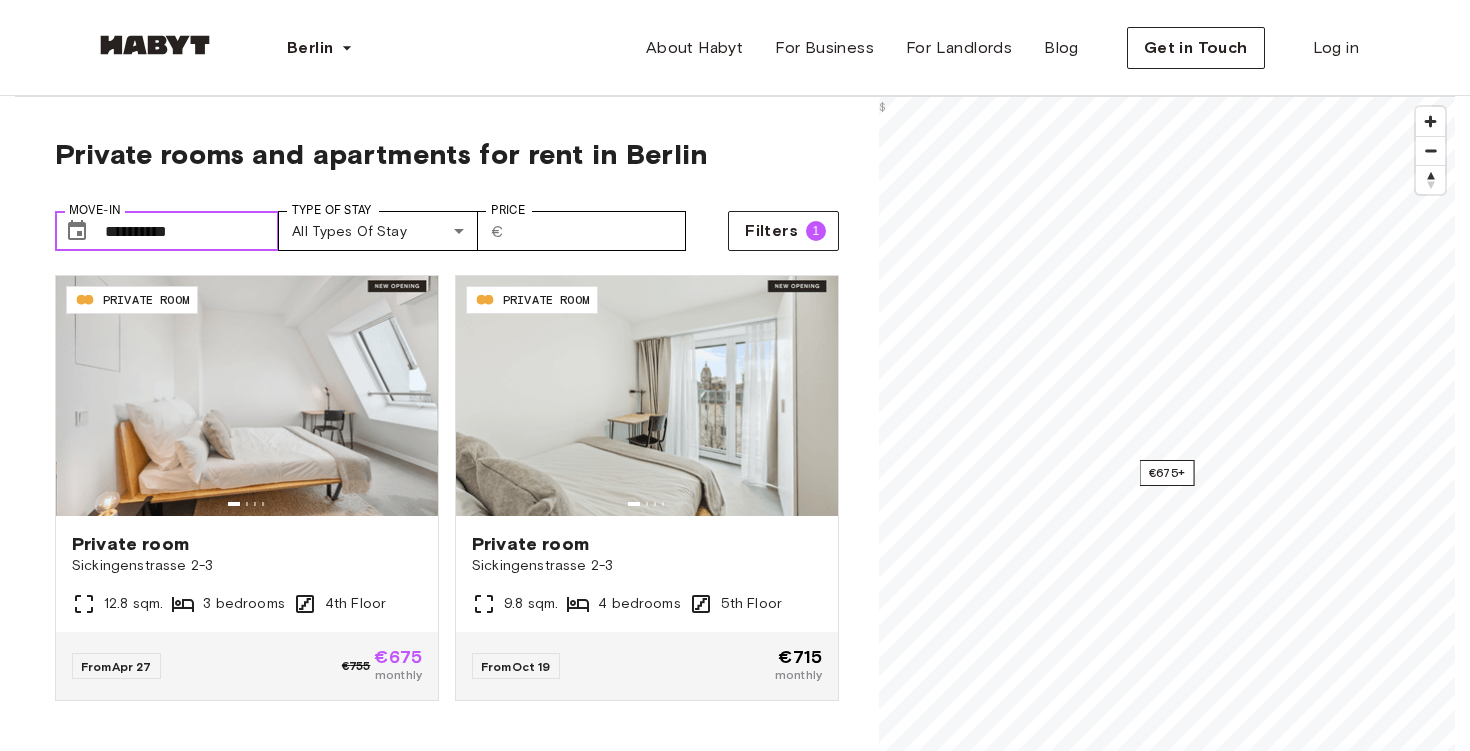 click on "**********" at bounding box center [192, 231] 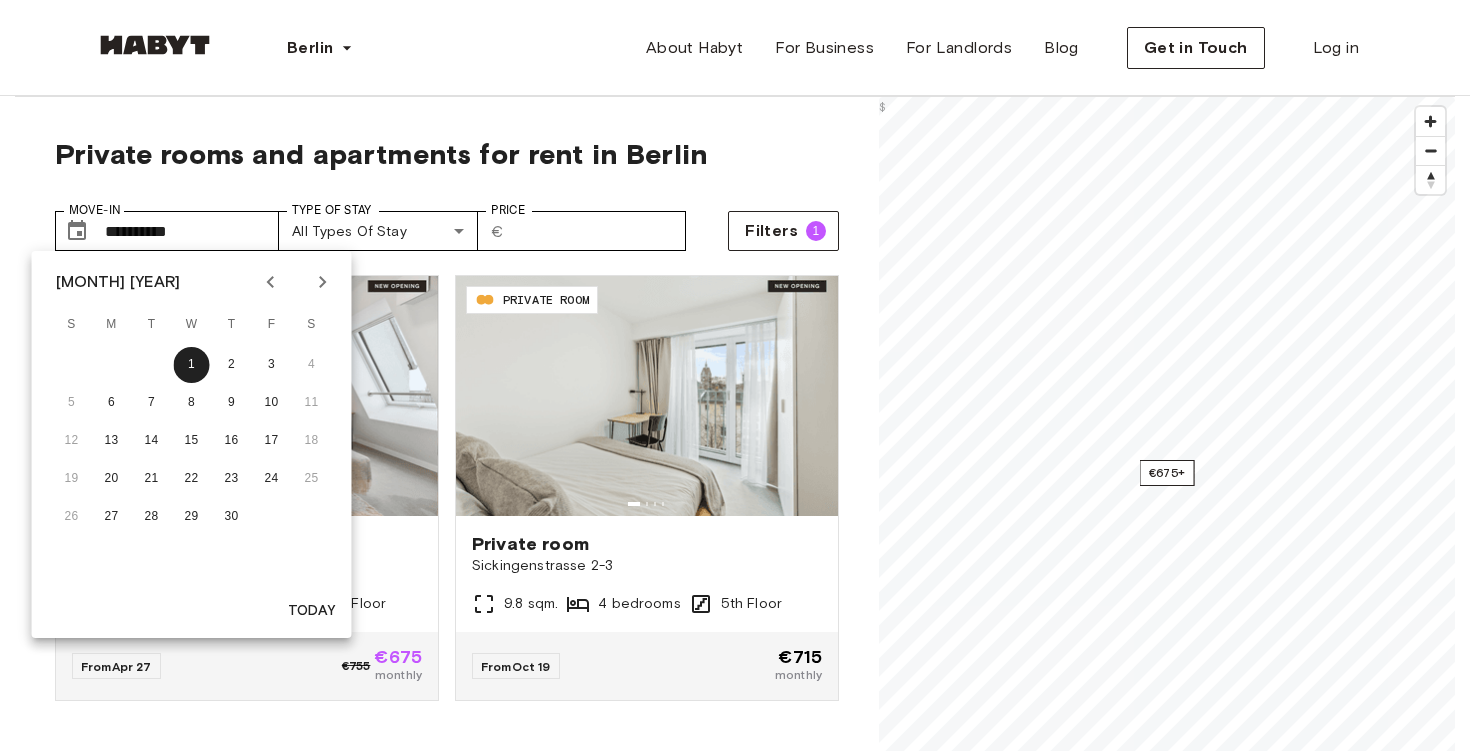 click on "[MONTH] [YEAR]" at bounding box center (192, 282) 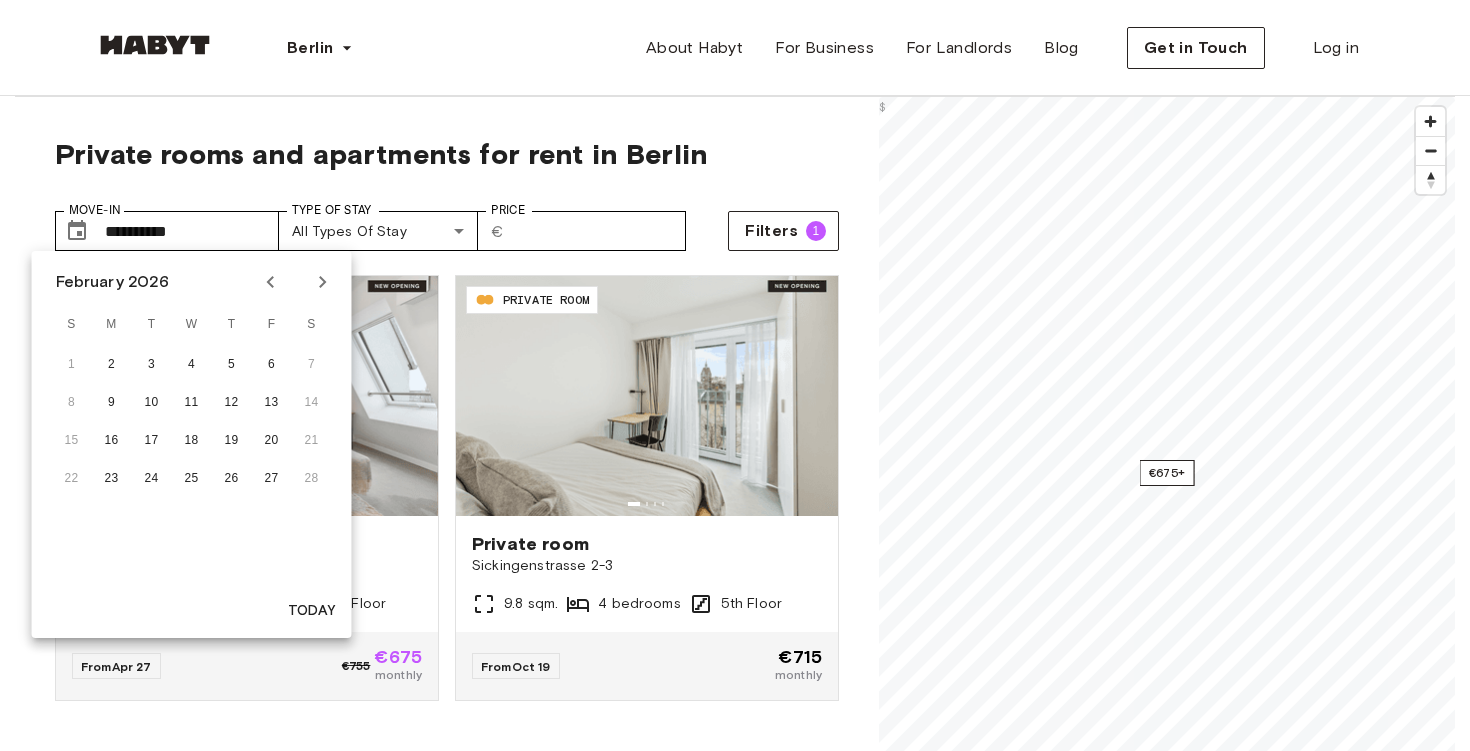 click 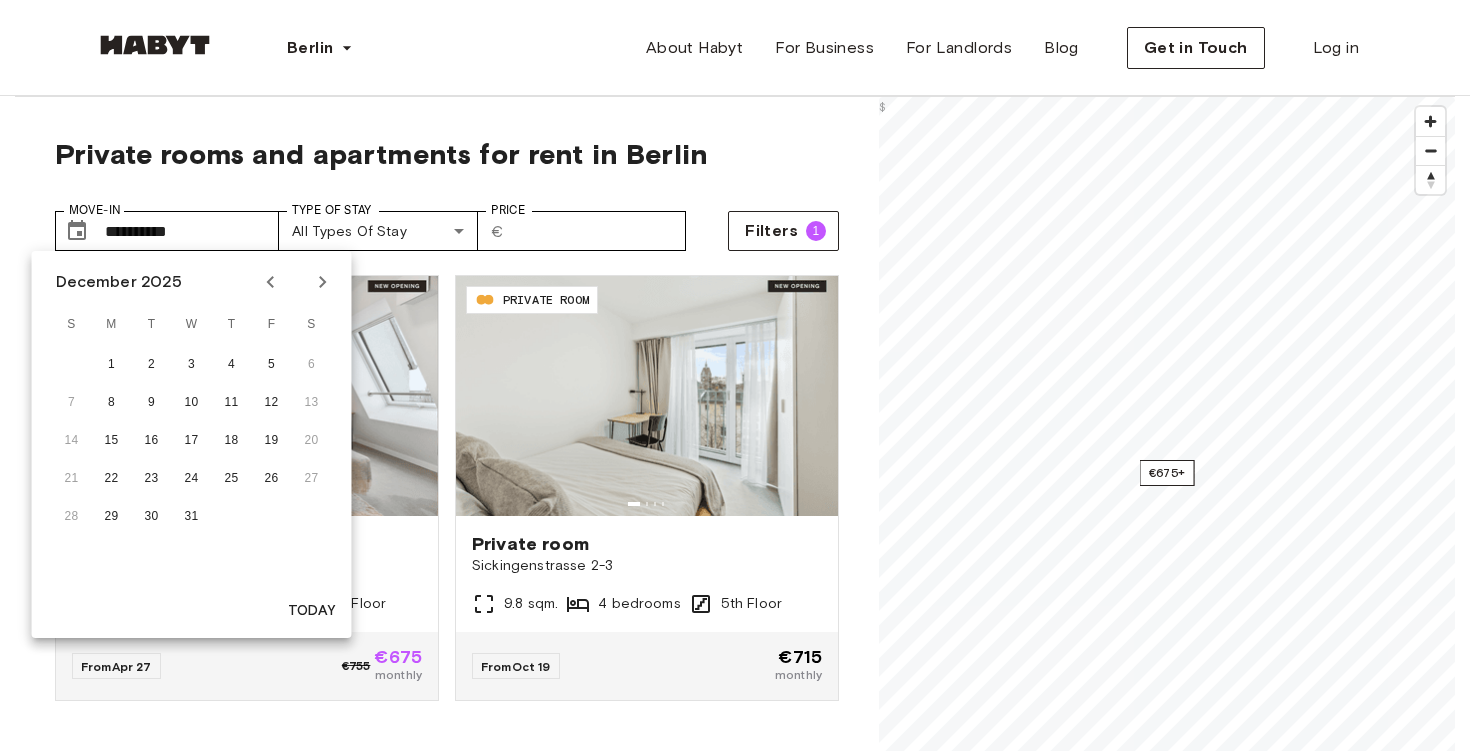 click 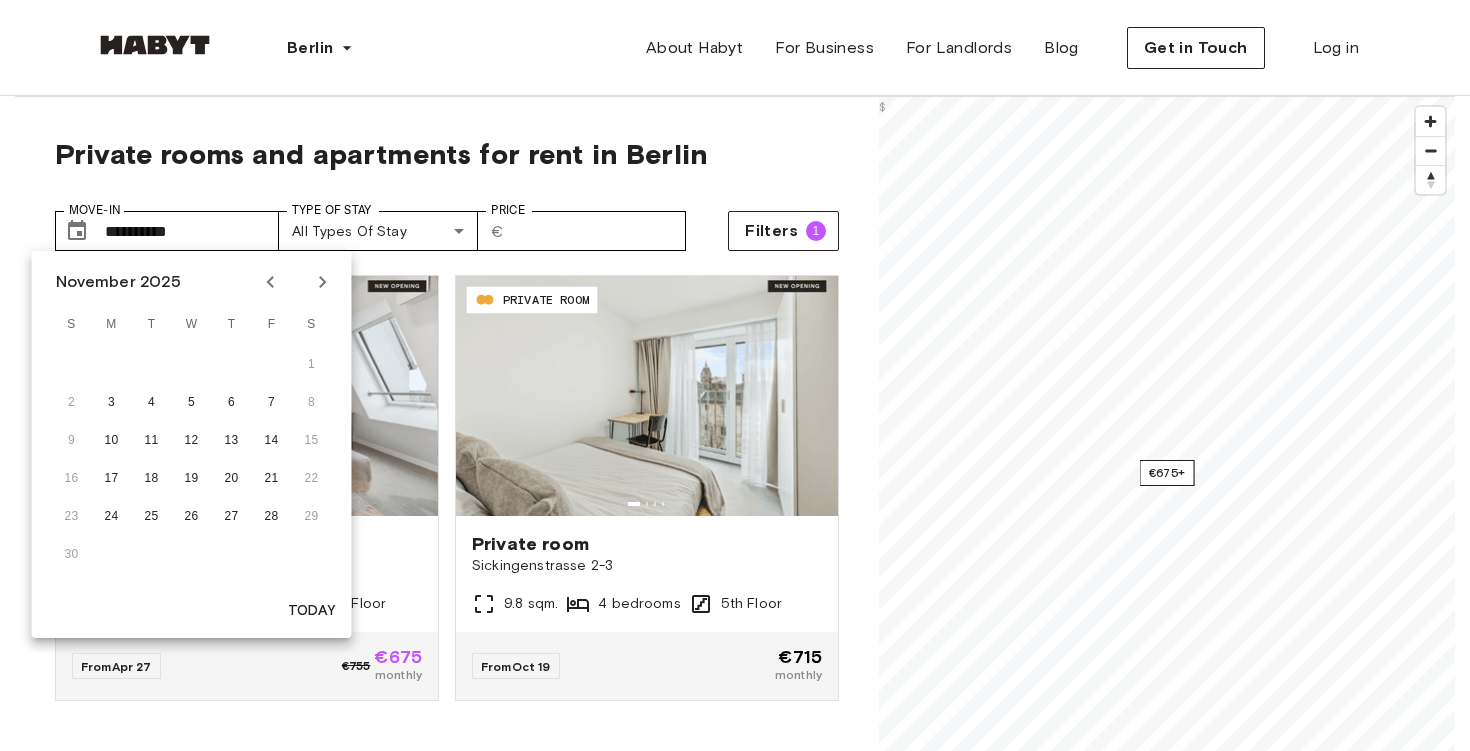 click 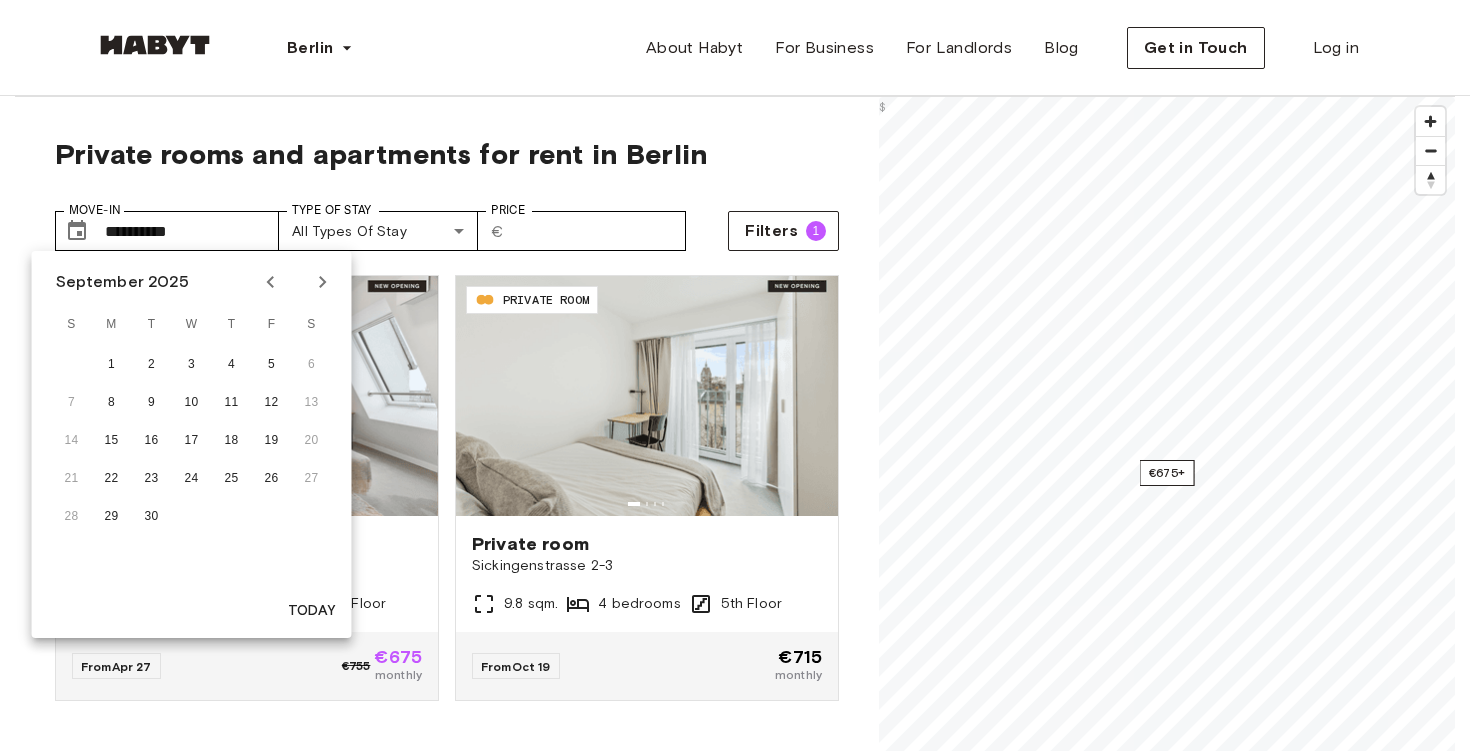 click 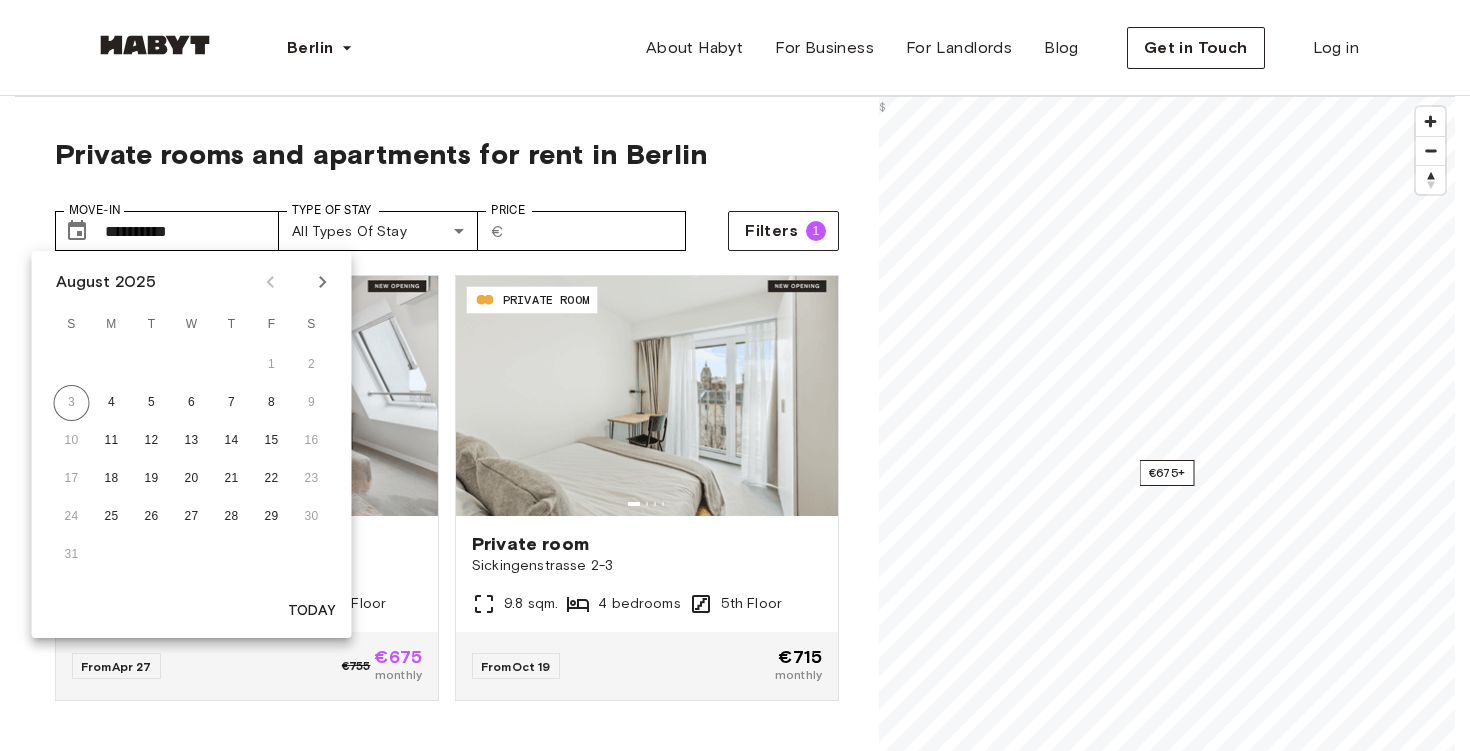 click at bounding box center (297, 282) 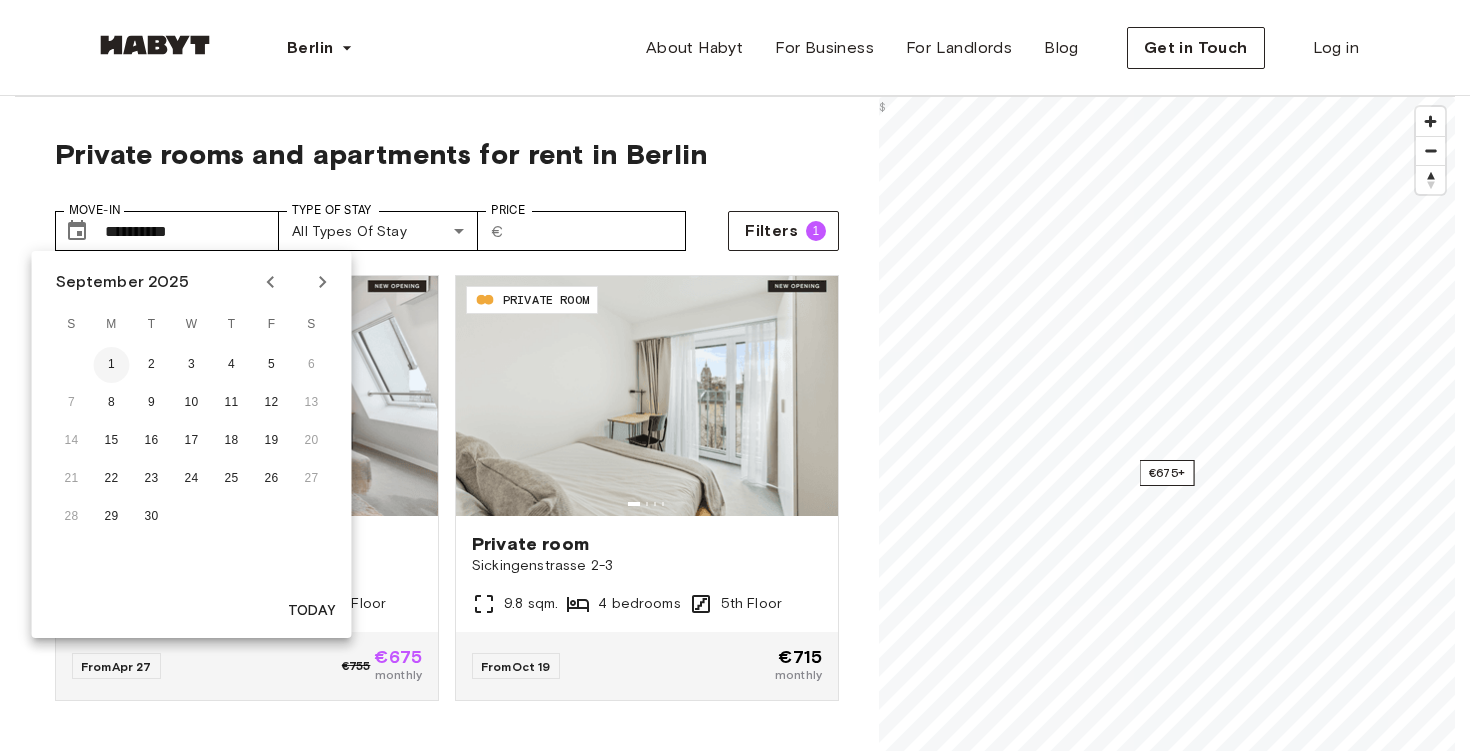 click on "1" at bounding box center (112, 365) 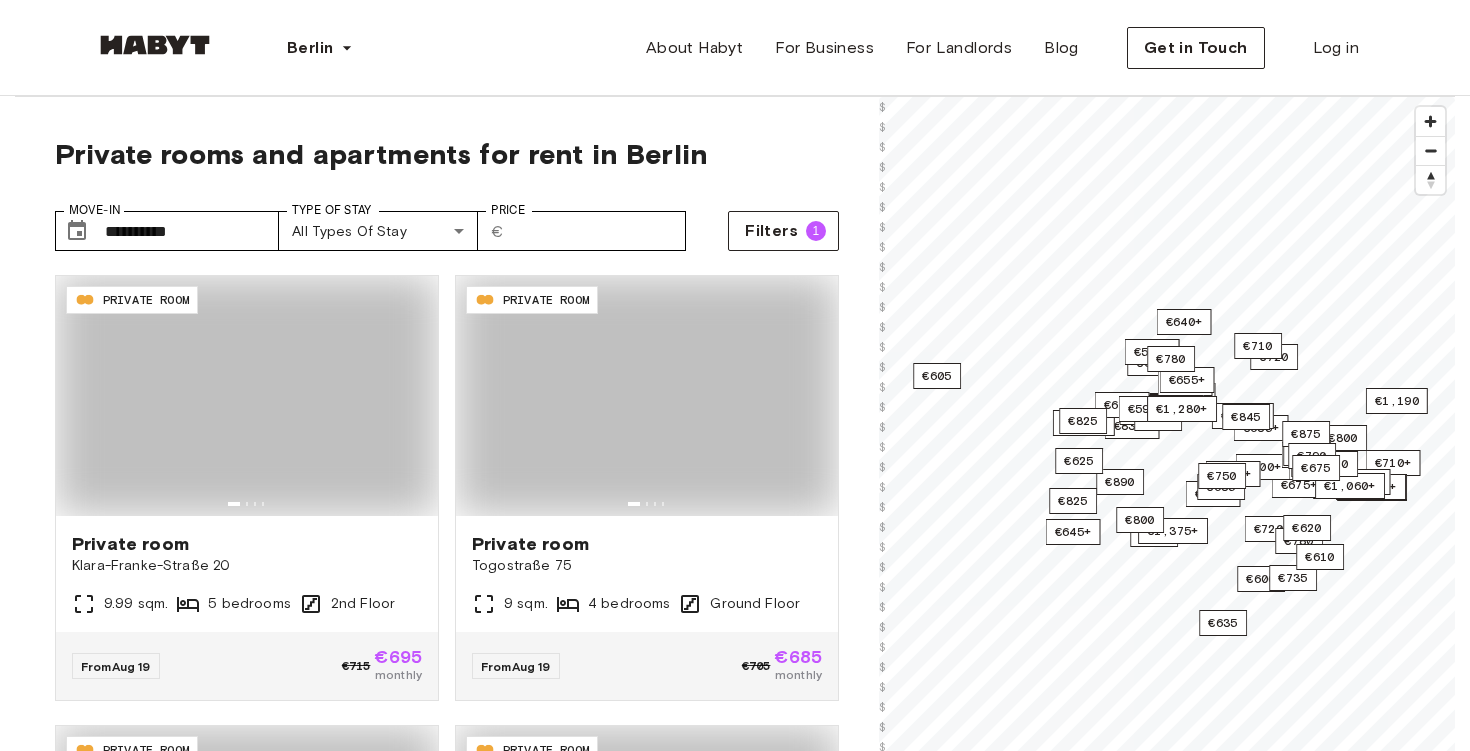 type on "**********" 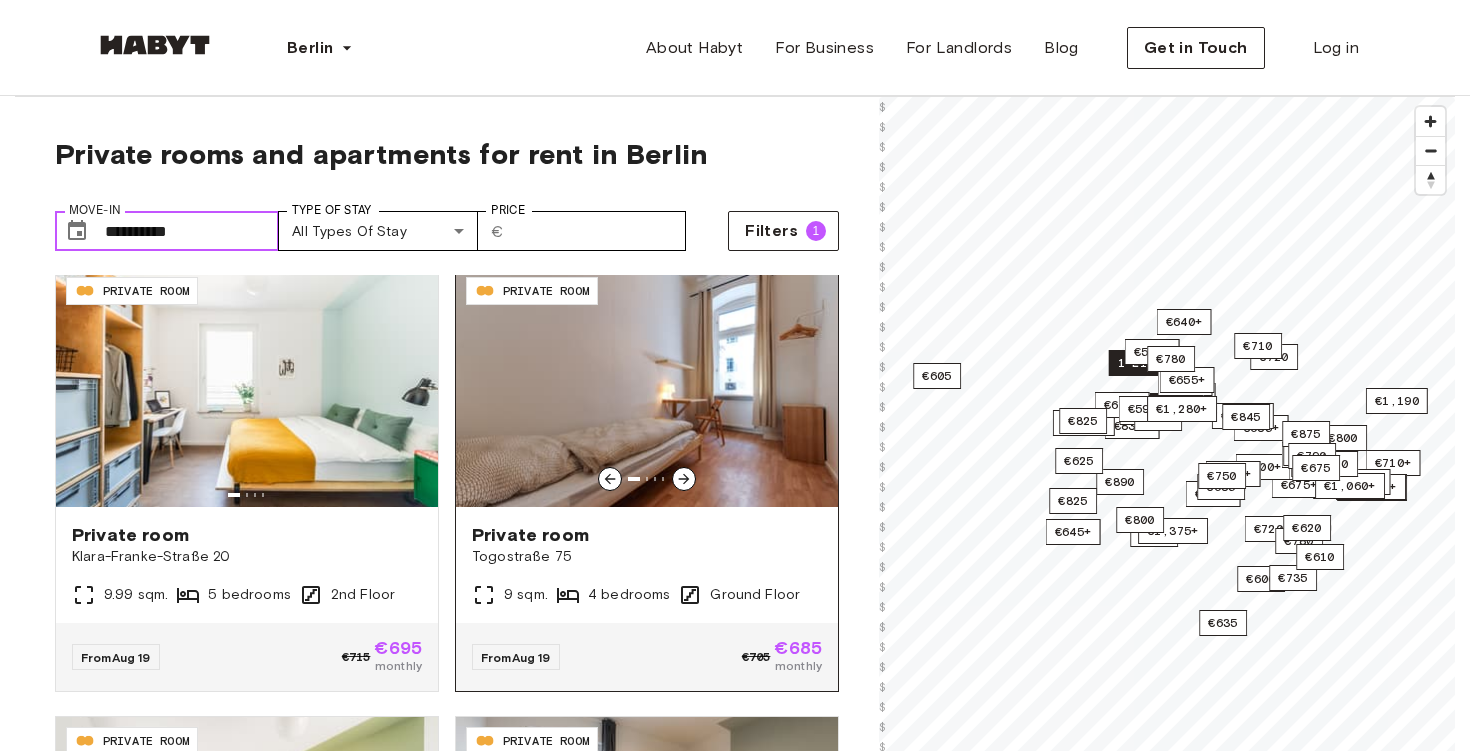 scroll, scrollTop: 3, scrollLeft: 0, axis: vertical 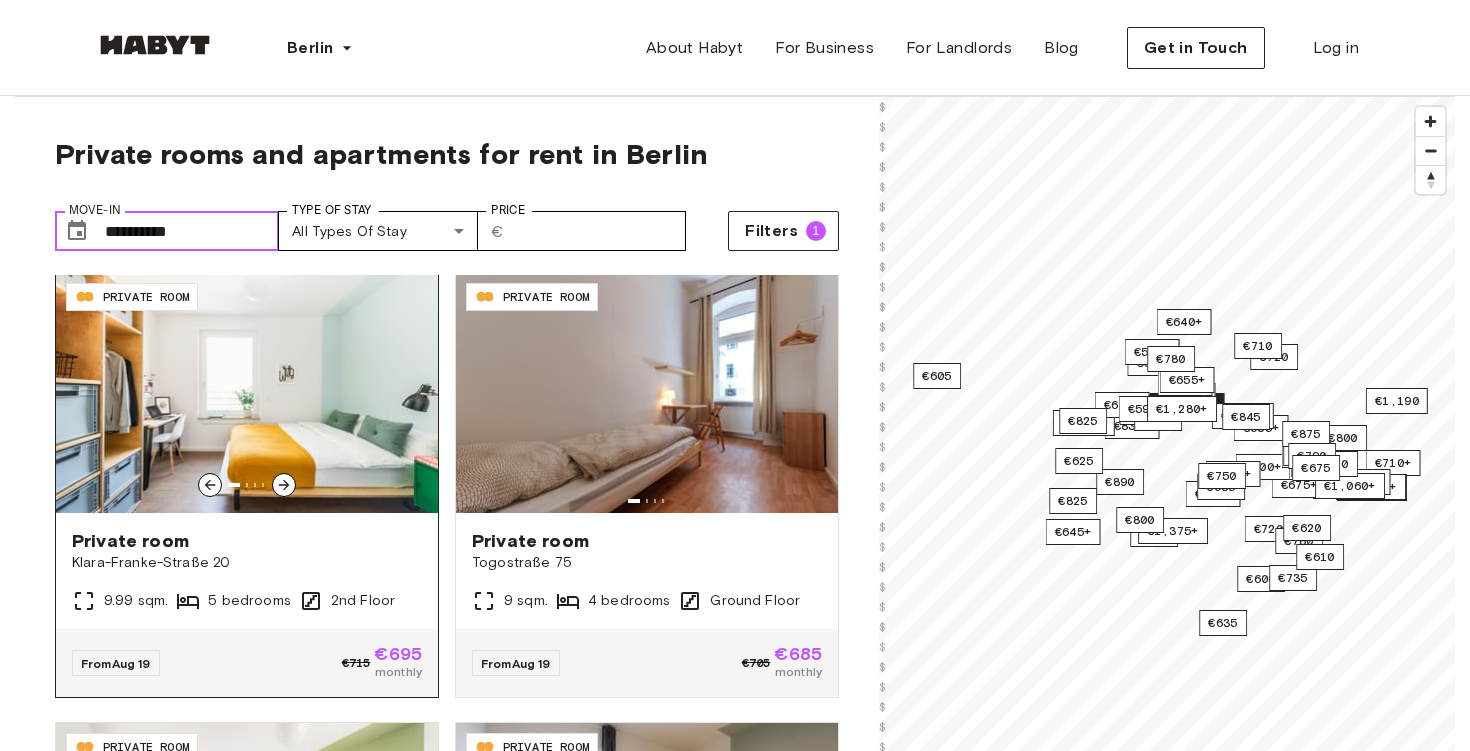 click at bounding box center (247, 393) 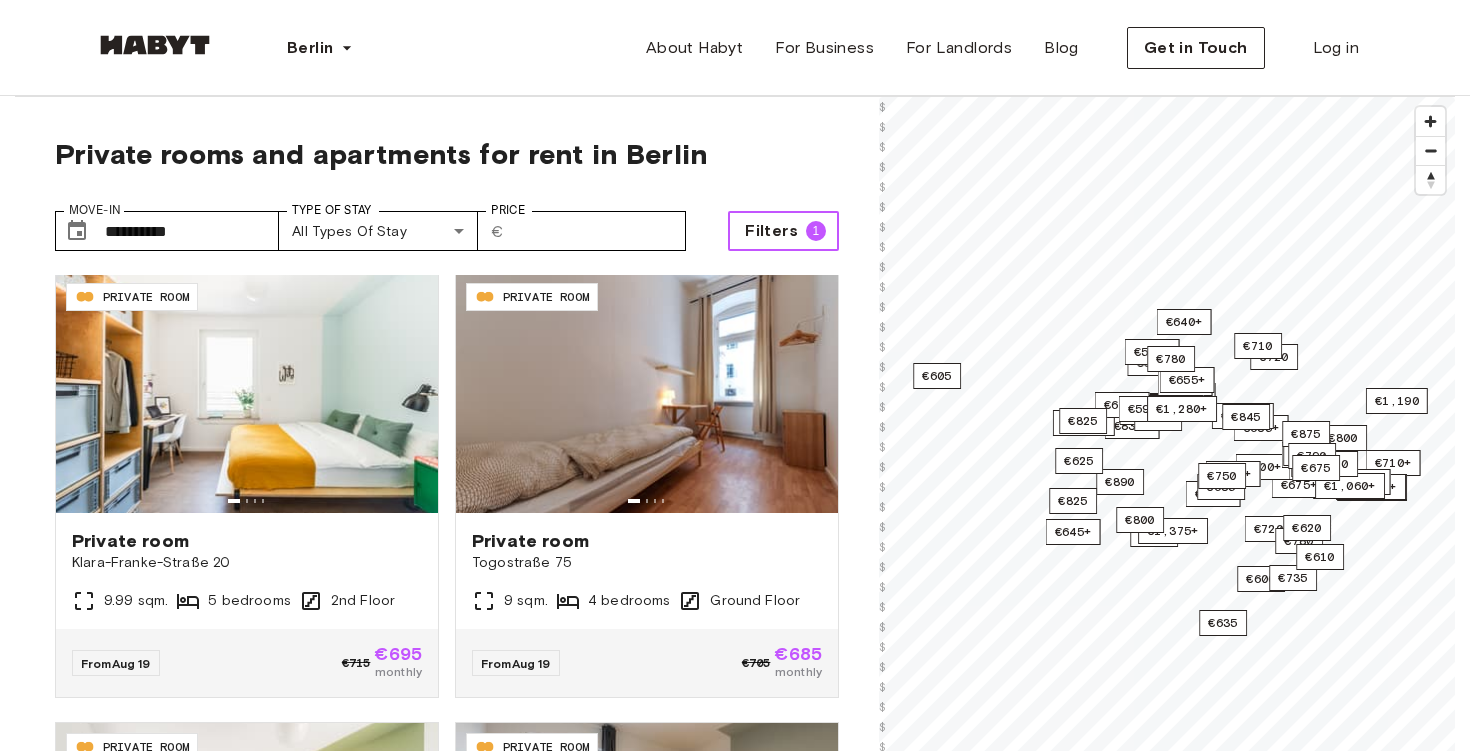 click on "Filters 1" at bounding box center (783, 231) 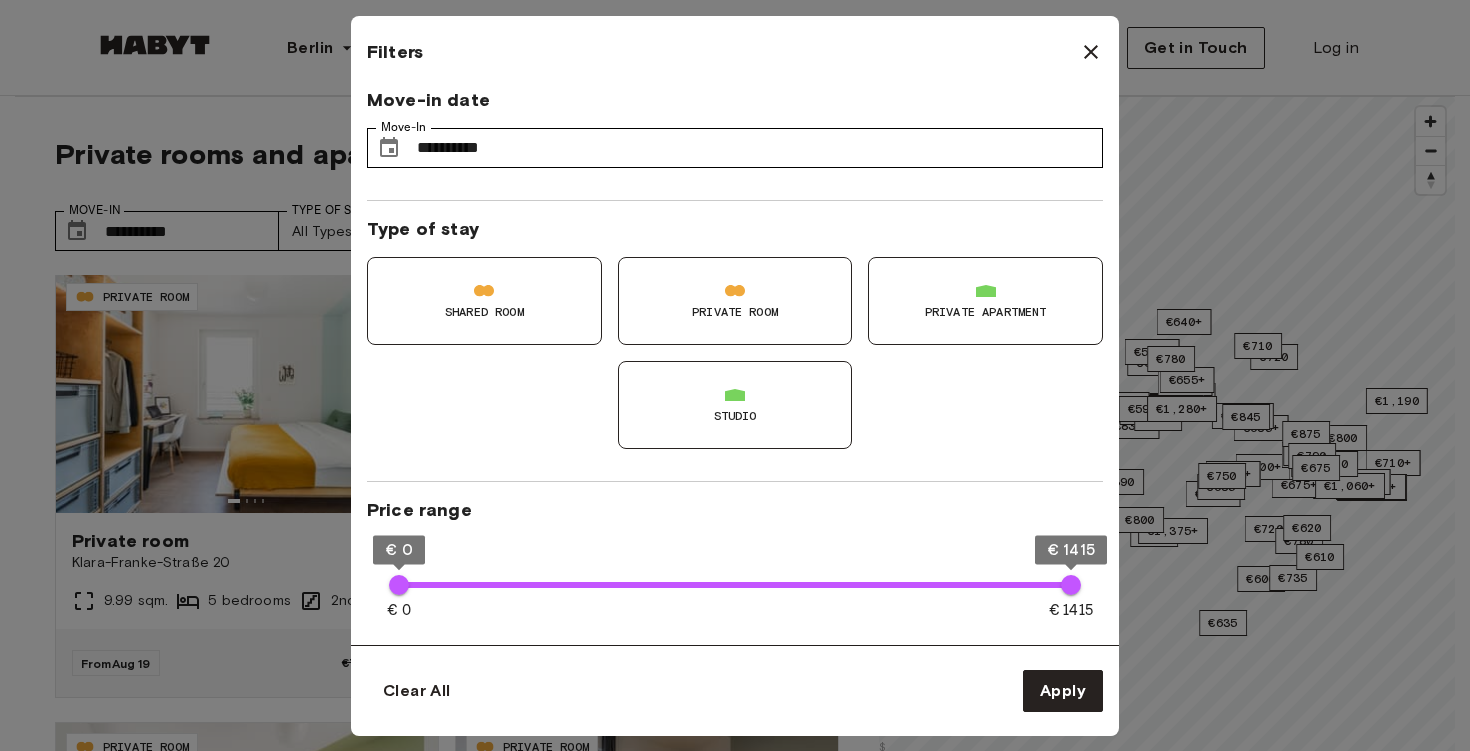 click on "Private apartment" at bounding box center (986, 312) 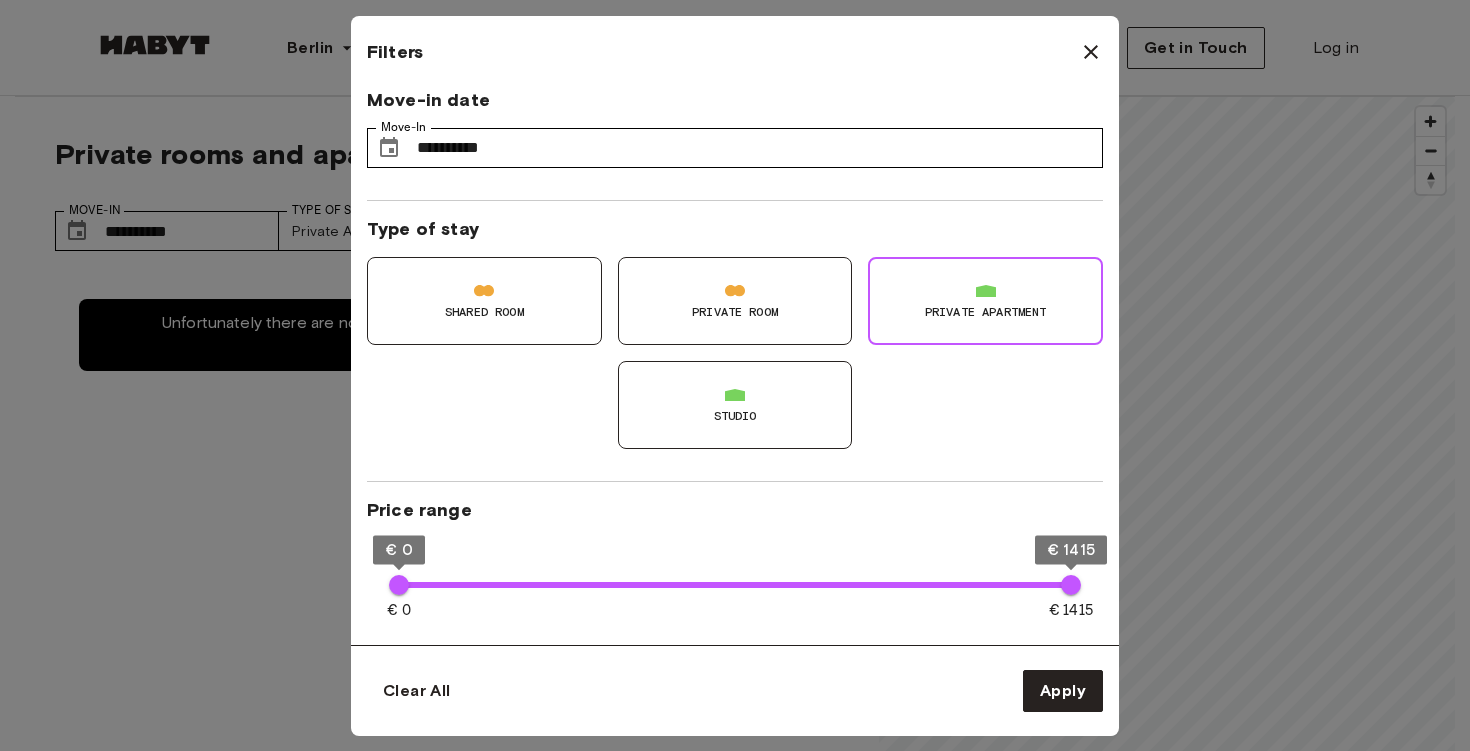 type on "**" 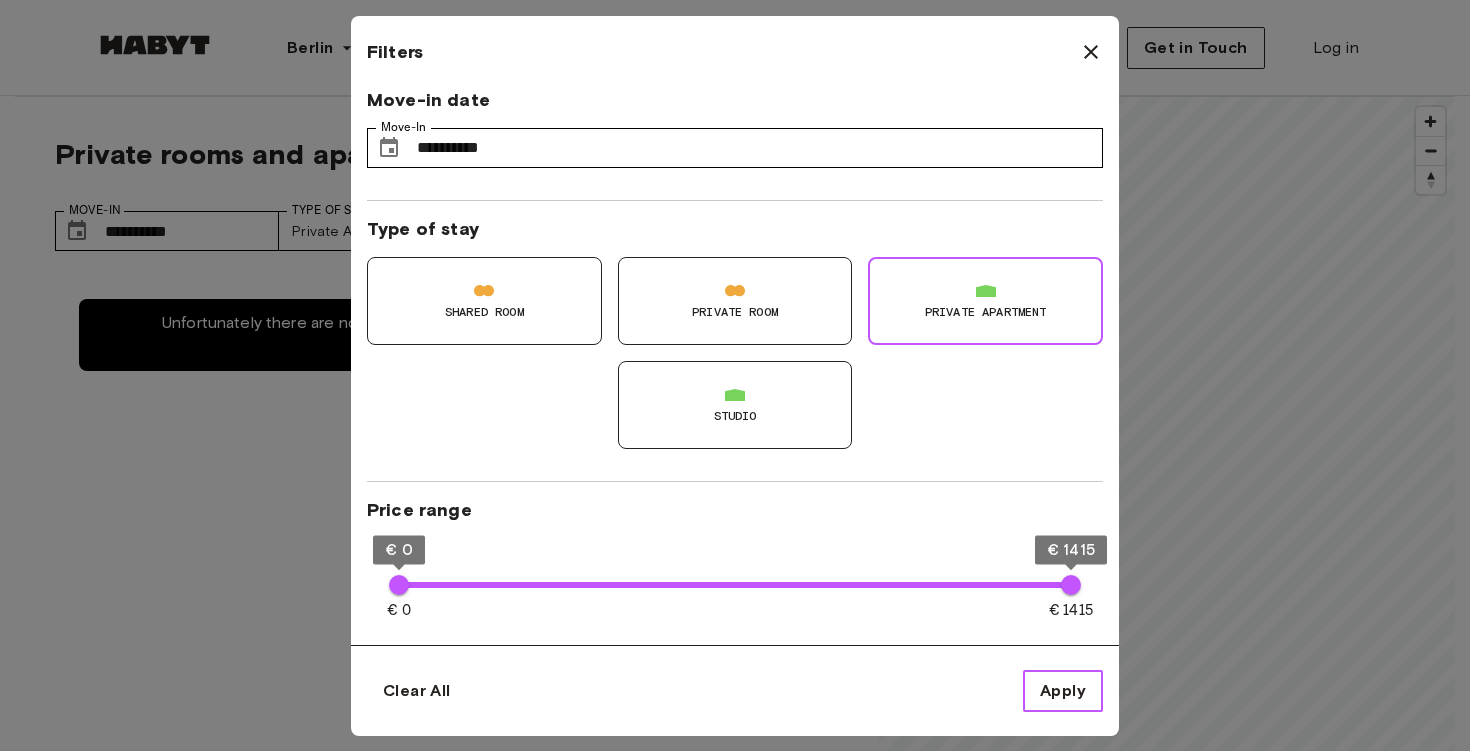 click on "Apply" at bounding box center (1063, 691) 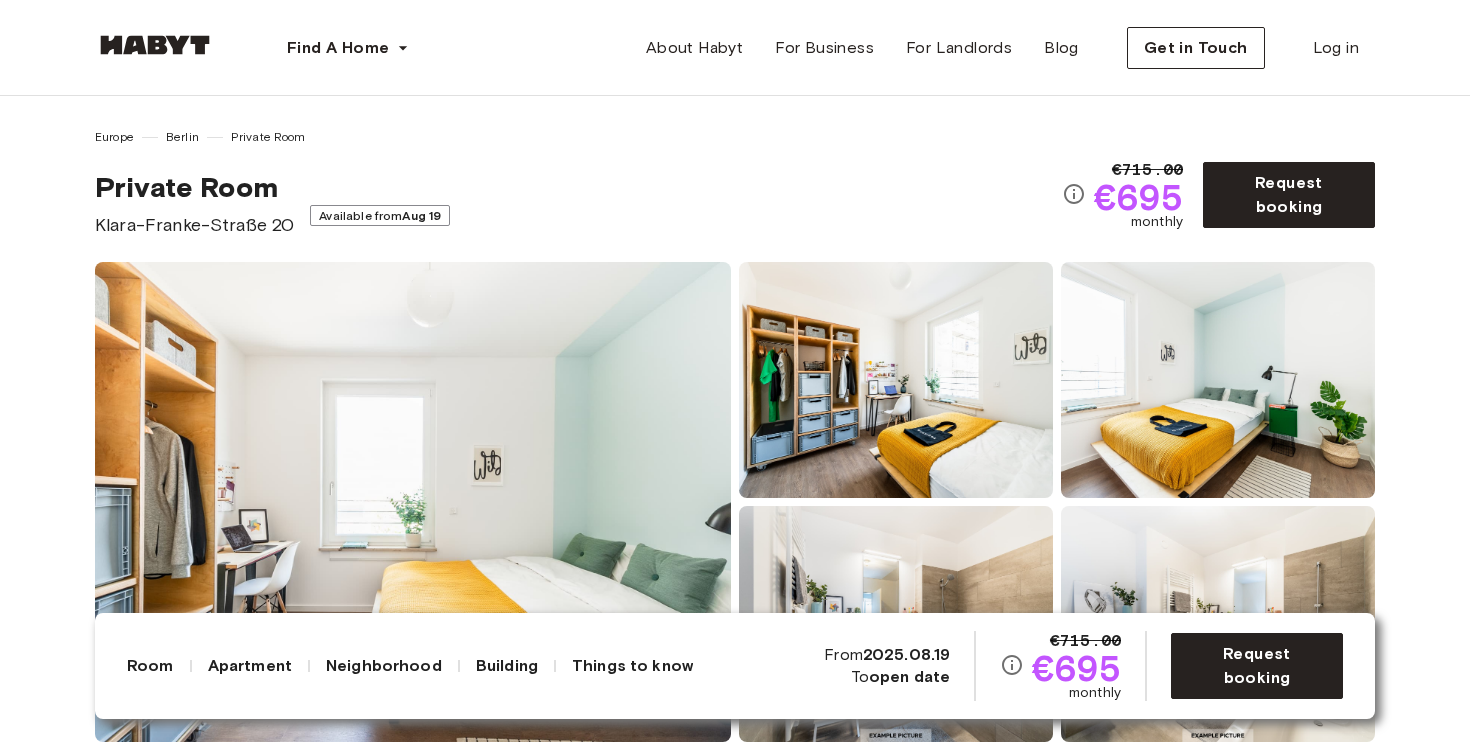 scroll, scrollTop: 0, scrollLeft: 0, axis: both 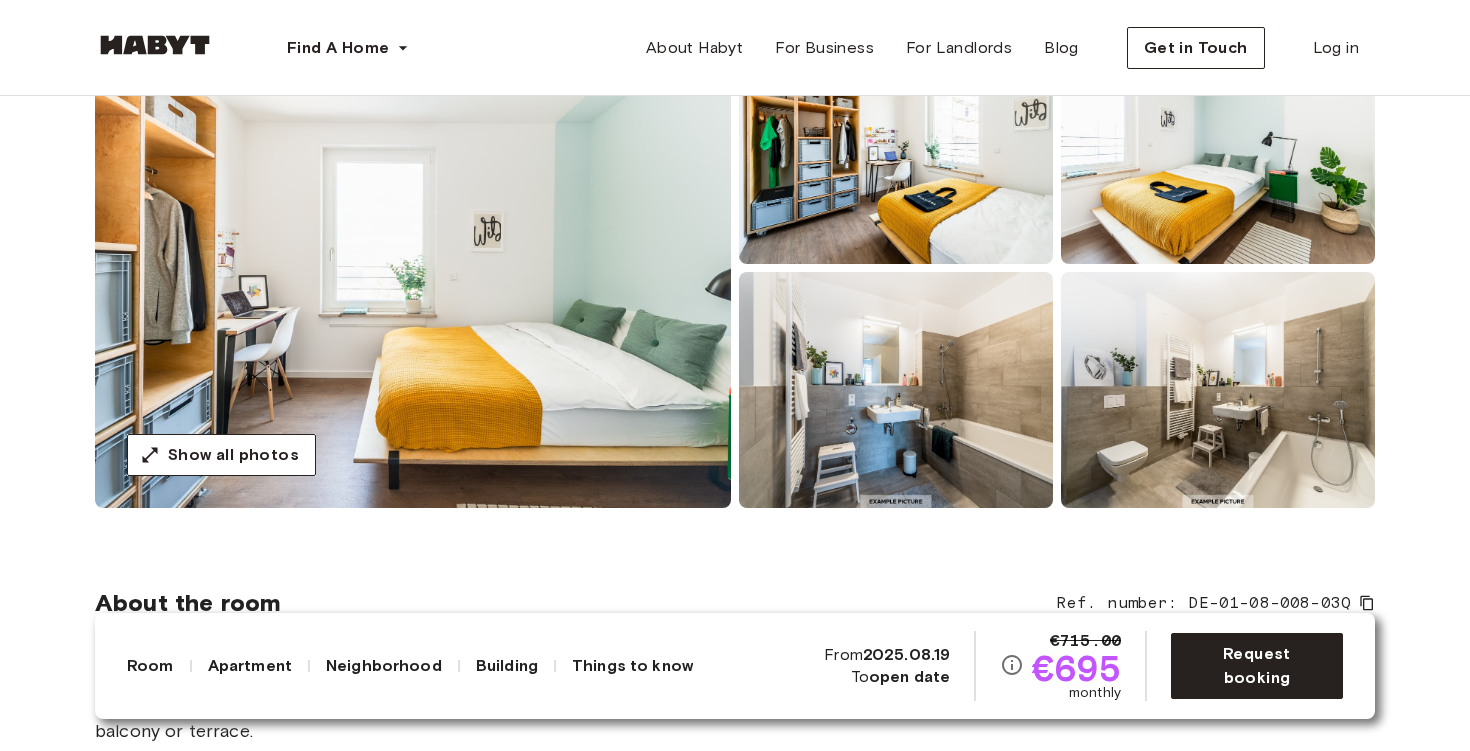 click at bounding box center (413, 268) 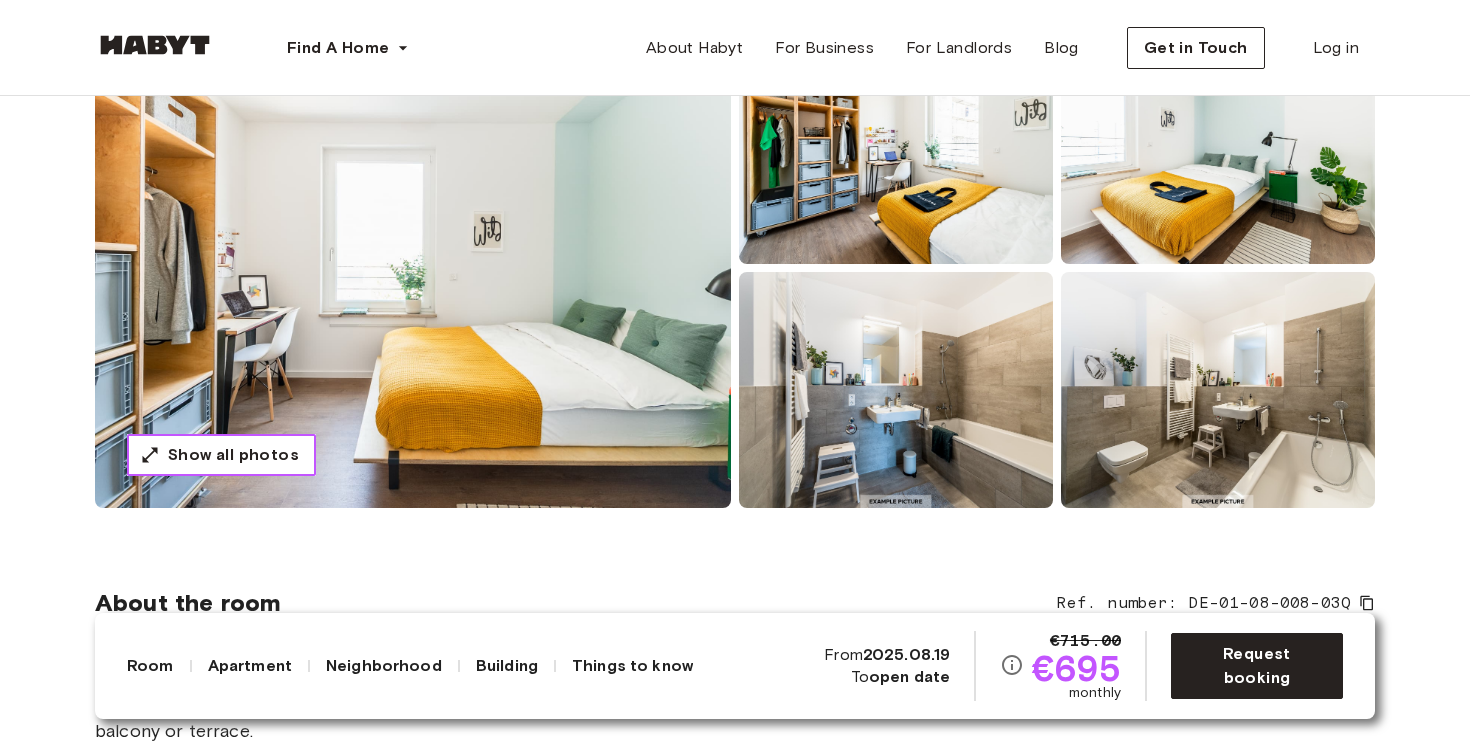 click on "Show all photos" at bounding box center [233, 455] 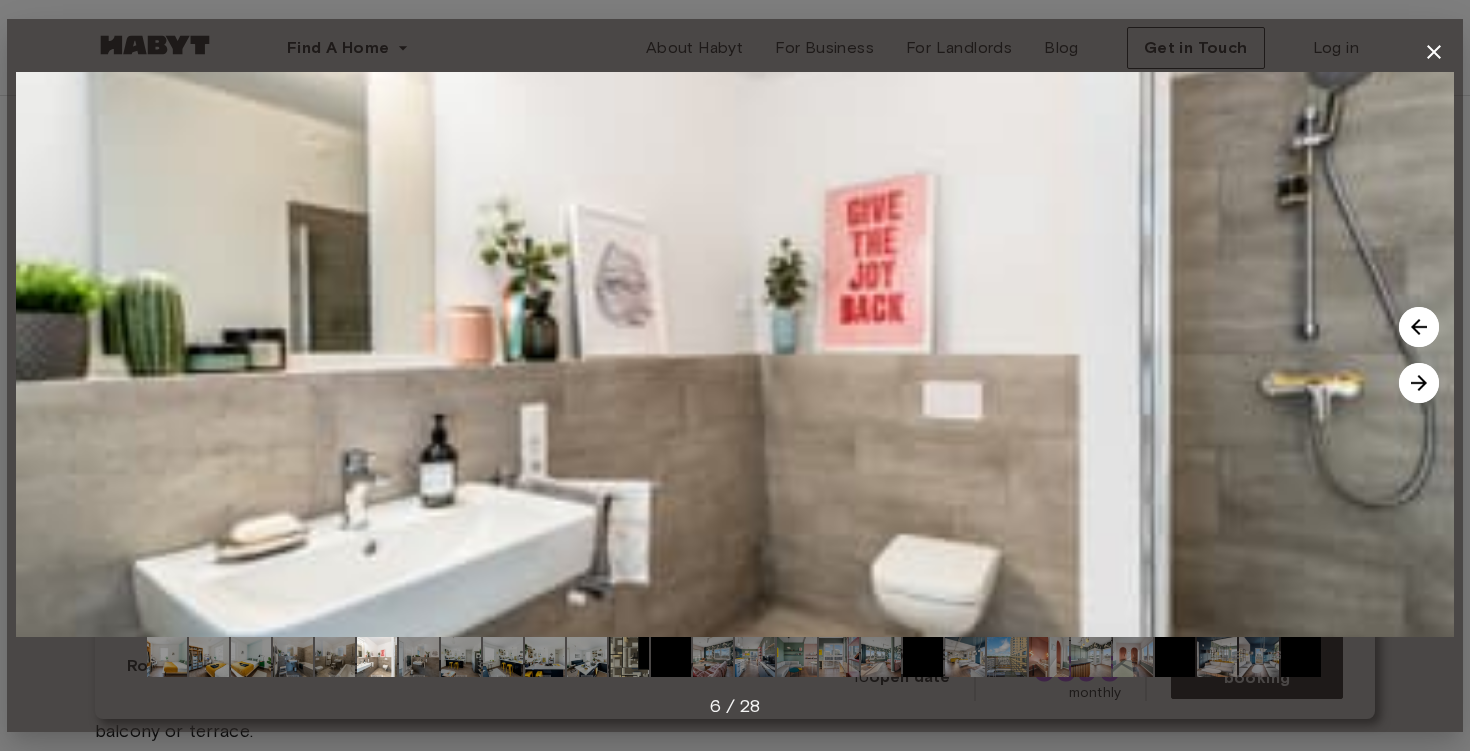 type 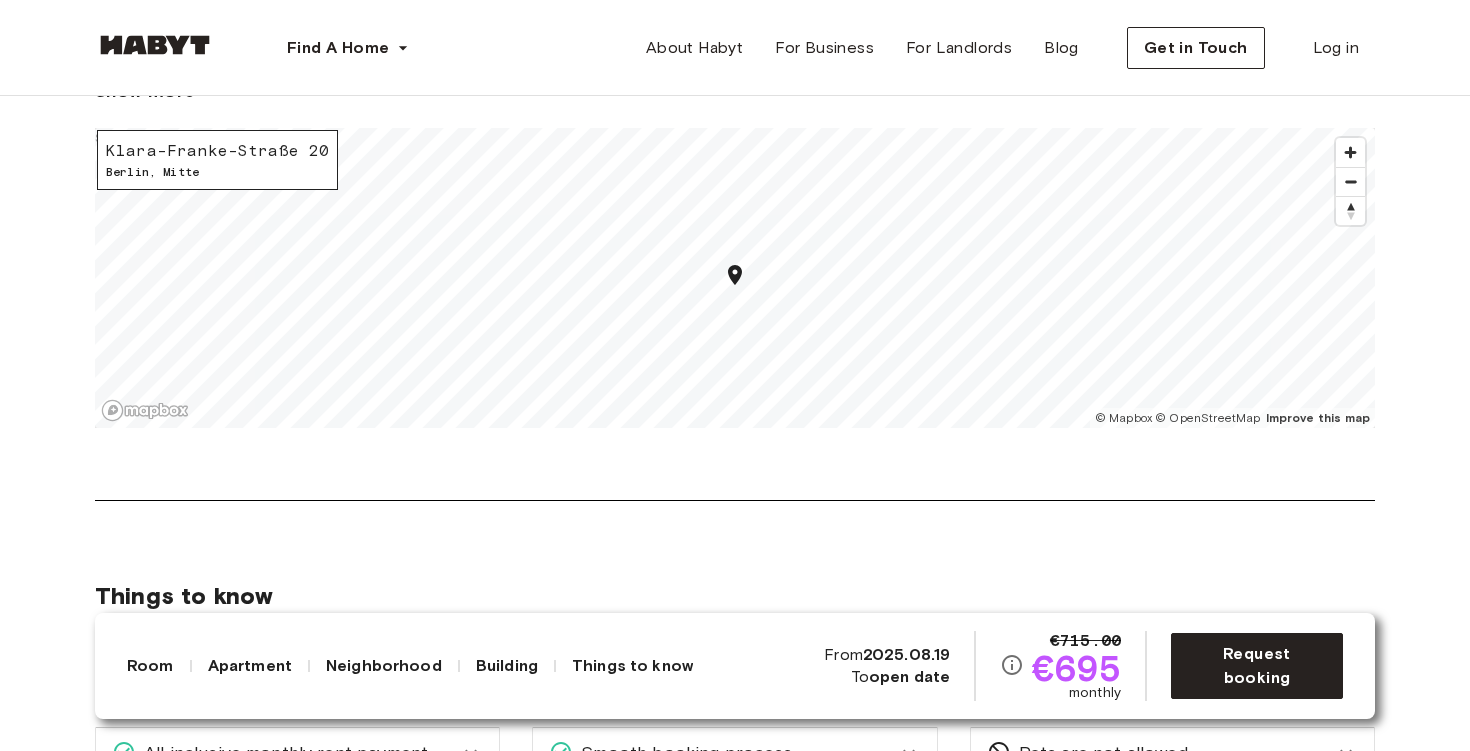 scroll, scrollTop: 2817, scrollLeft: 0, axis: vertical 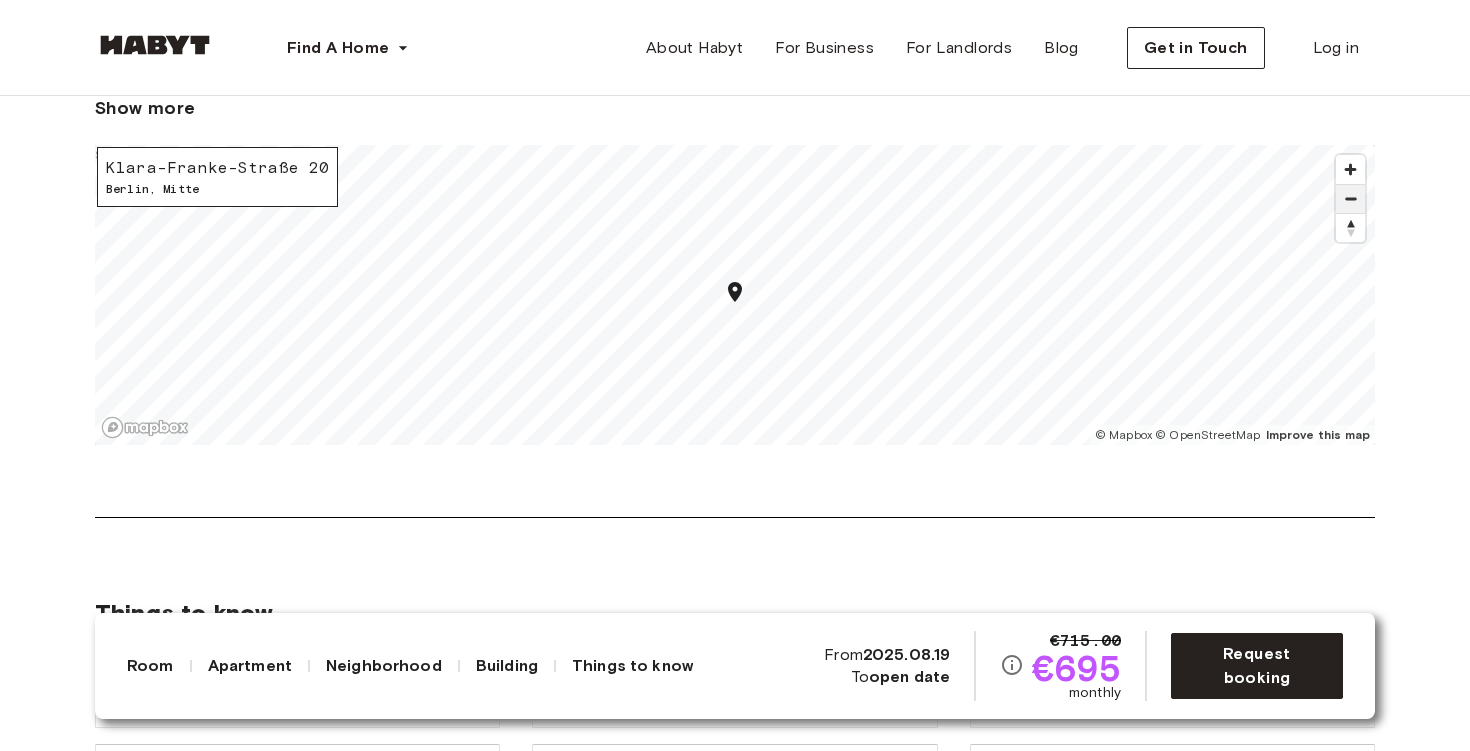 click at bounding box center [1350, 199] 